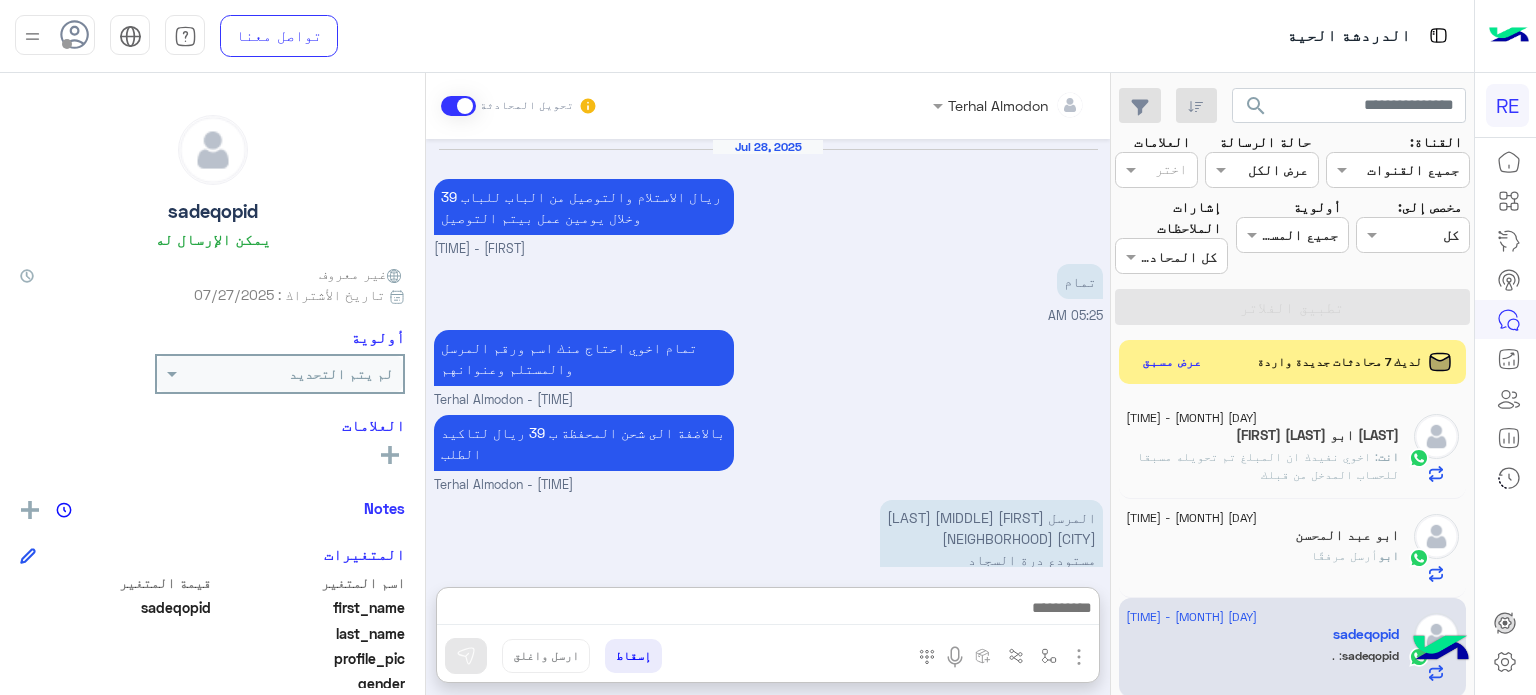 scroll, scrollTop: 0, scrollLeft: 0, axis: both 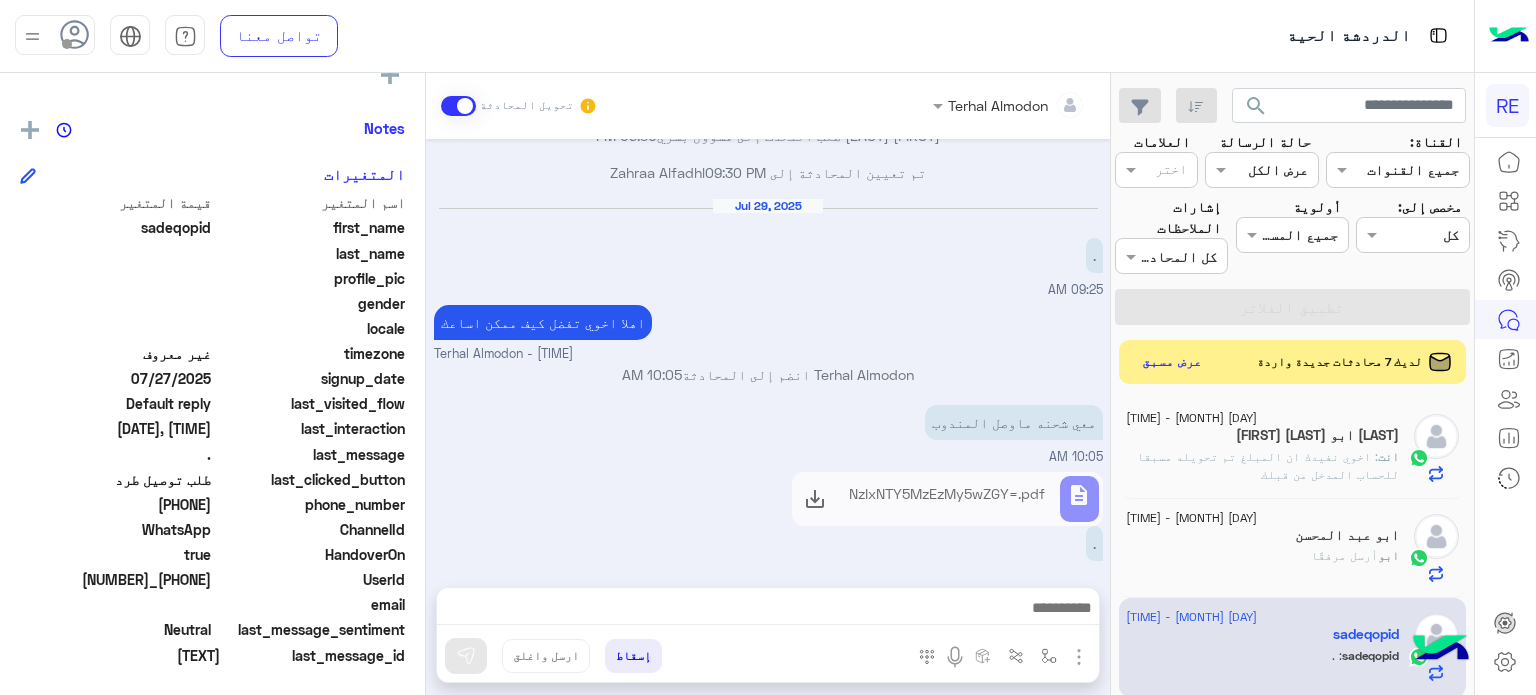 click on "[MONTH] [DAY], [YEAR]  [PRICE] الاستلام والتوصيل من الباب للباب وخلال يومين عمل بيتم التوصيل  [FIRST] [LAST] -  [TIME]  تمام   [TIME]  تمام اخوي احتاج منك اسم ورقم المرسل والمستلم وعنوانهم  Terhal Almodon -  [TIME]  بالاضفة الى شحن المحفظة ب [PRICE] لتاكيد الطلب  Terhal Almodon -  [TIME]  المرسل [FIRST] [MIDDLE] [LAST]  [CITY] [NEIGHBORHOOD] [LOCATION] [PHONE]   [TIME]  المستلم [FIRST] [MIDDLE] [LAST]  [CITY] [NEIGHBORHOOD] [STREET] [LOCATION] [COMPANY]   [PHONE]   [TIME]  شحن البطاقة لايعمل   [TIME]  ممكن تحويل   [TIME]  تمام ياغالي لحظات برسلك الحساب البنكي  Terhal Almodon -  [TIME]  description description" at bounding box center [768, 353] 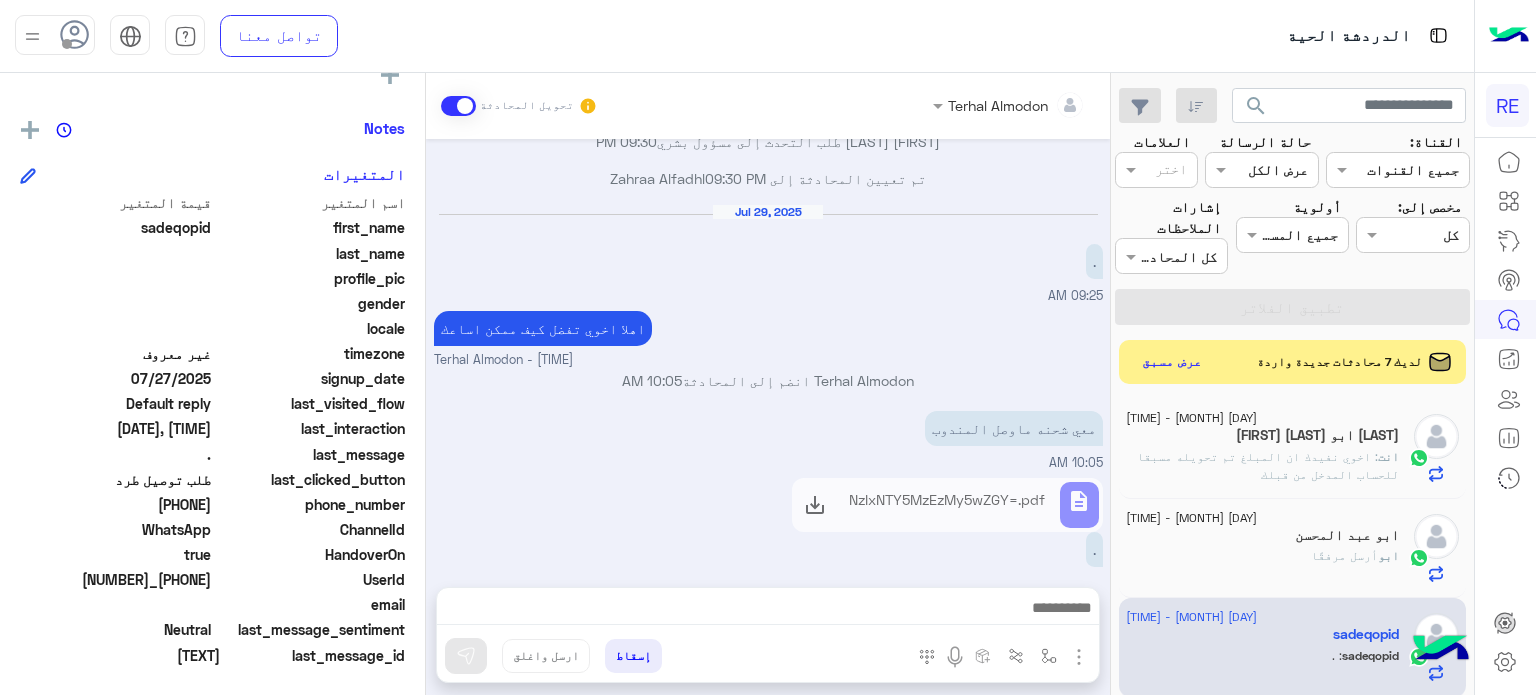click on "NzIxNTY5MzEzMy5wZGY=.pdf" 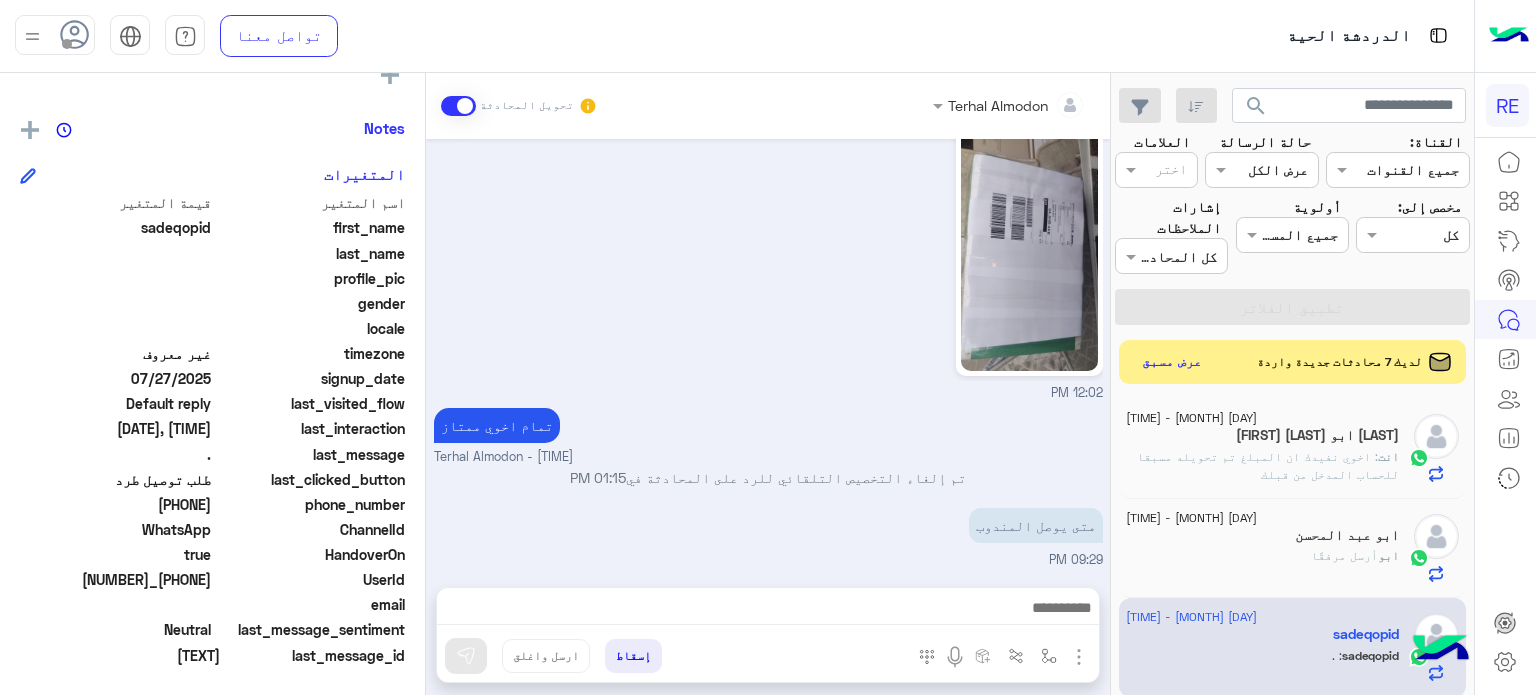 scroll, scrollTop: 492, scrollLeft: 0, axis: vertical 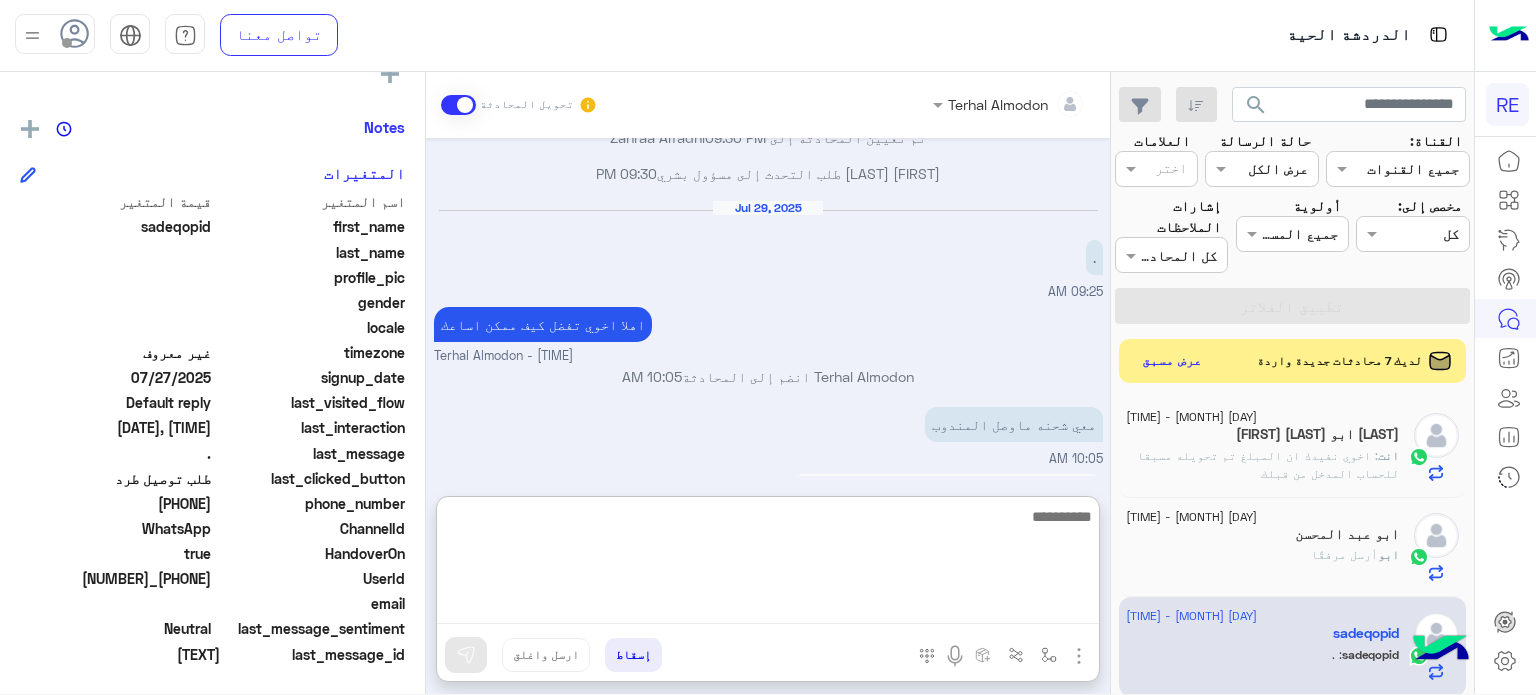 click at bounding box center (768, 564) 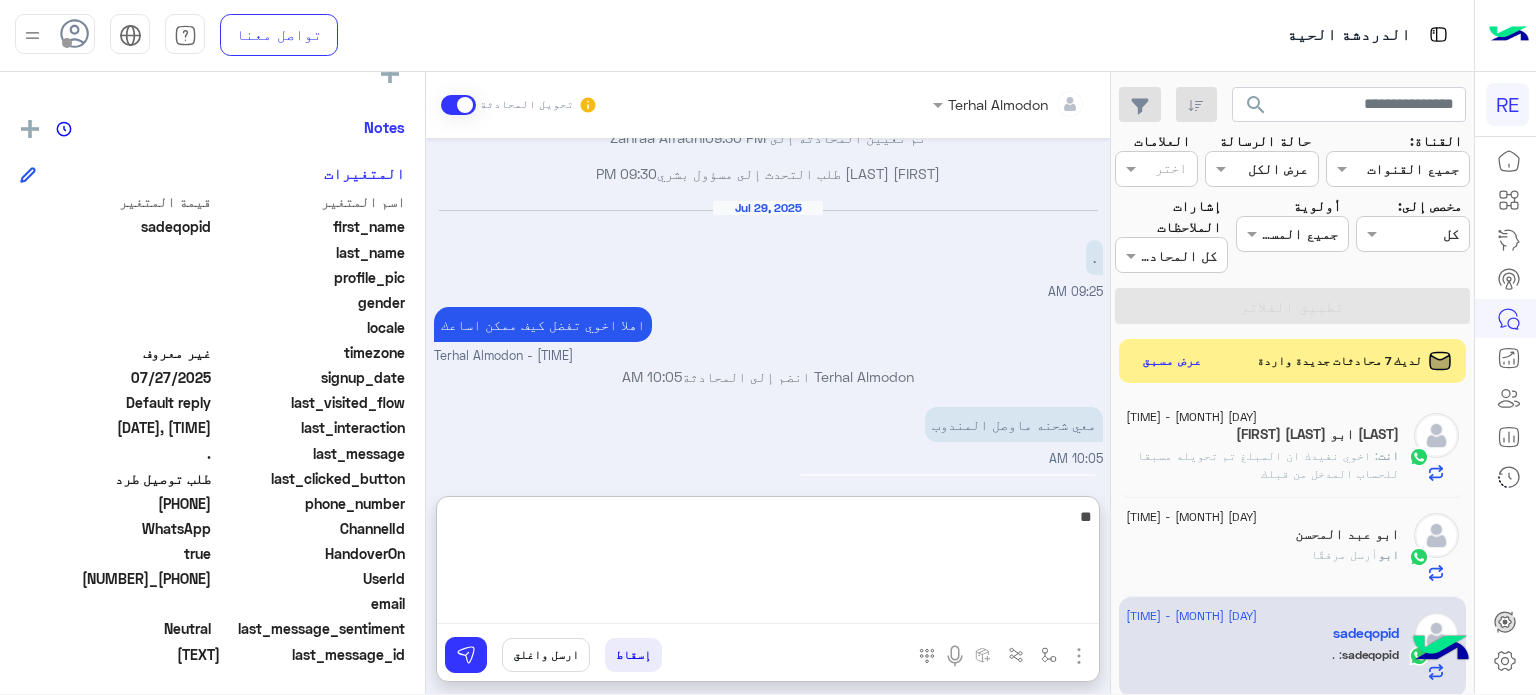 type on "*" 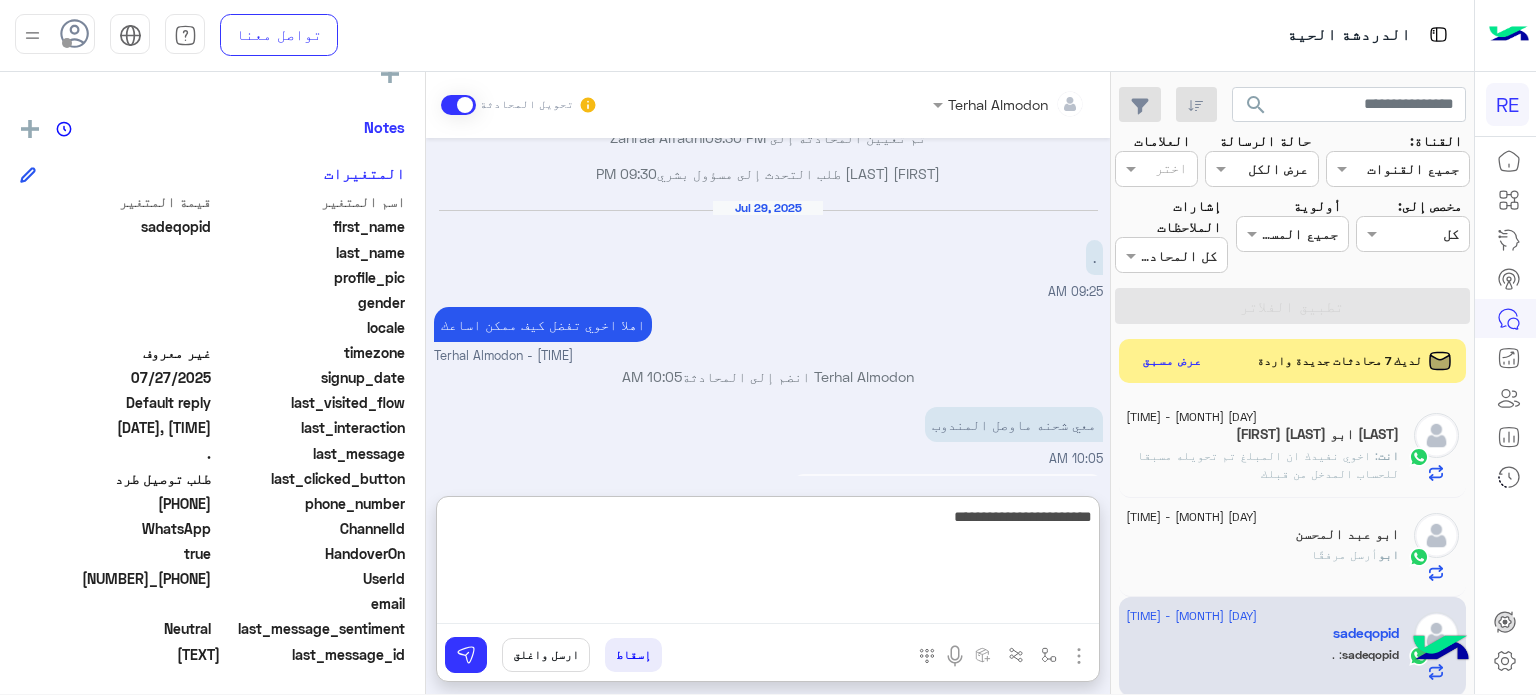 type on "**********" 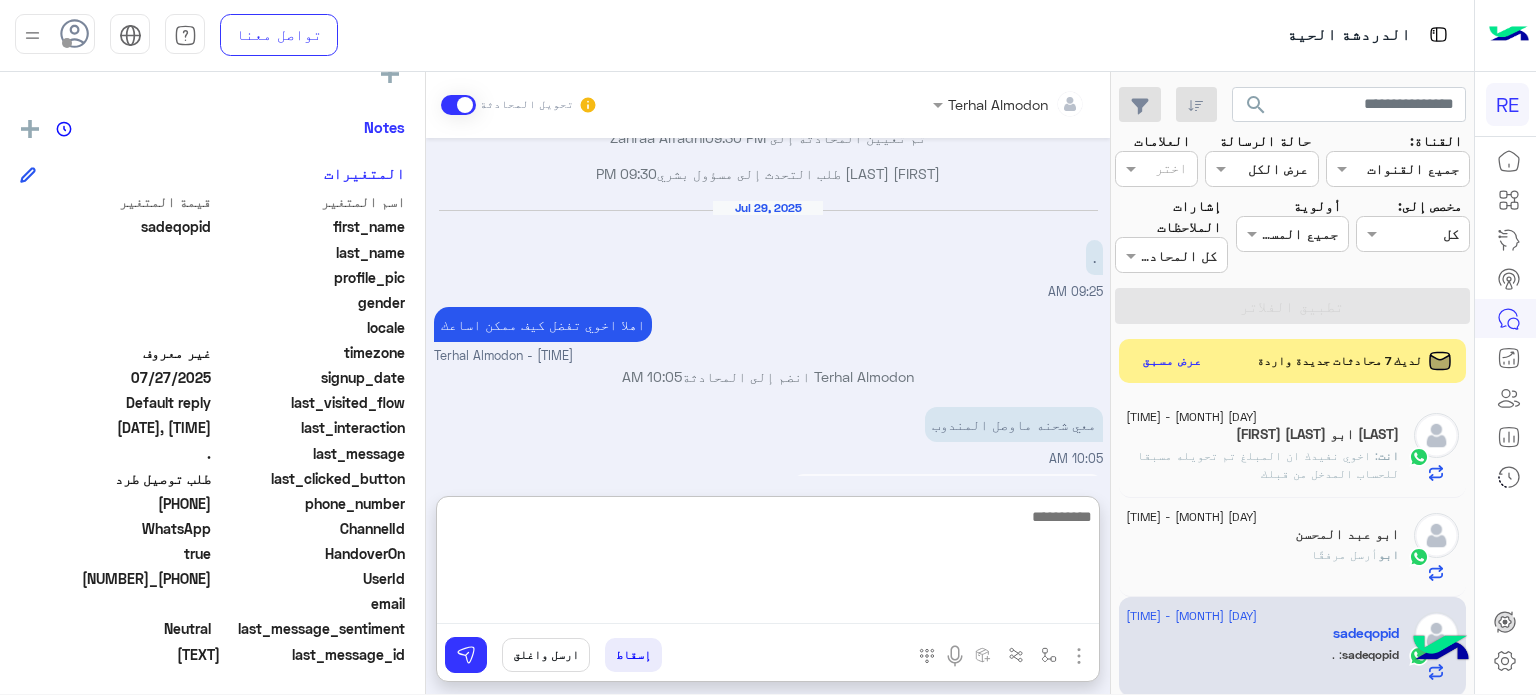 scroll, scrollTop: 472, scrollLeft: 0, axis: vertical 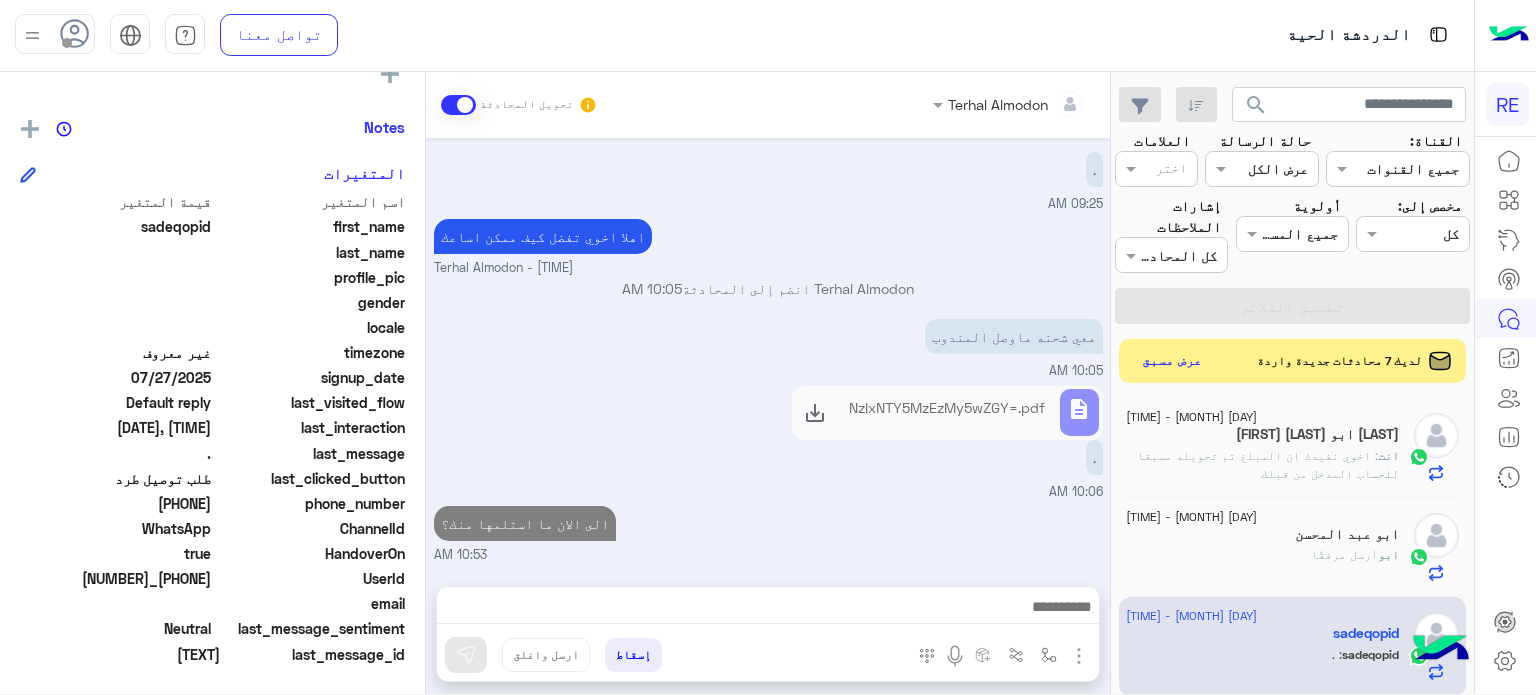 click on "ابو  أرسل مرفقًا" 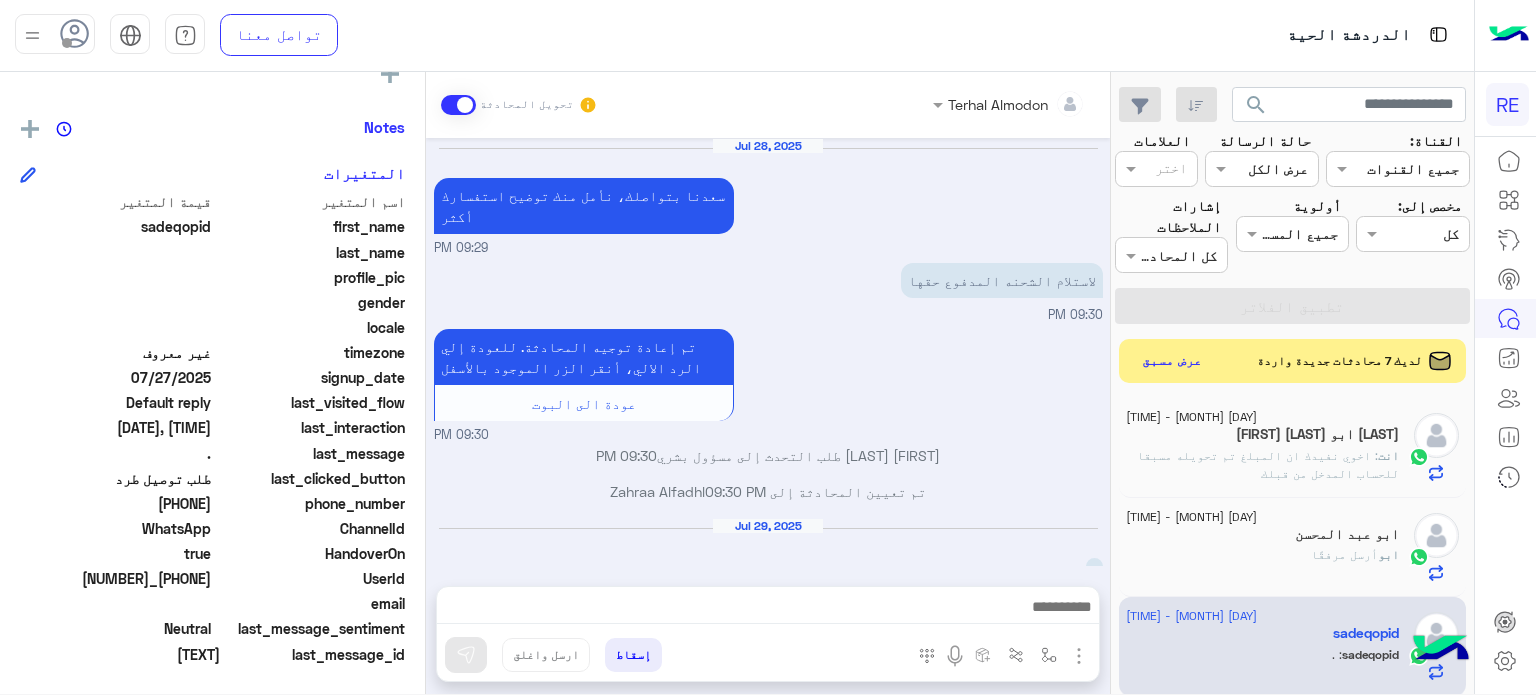 scroll, scrollTop: 438, scrollLeft: 0, axis: vertical 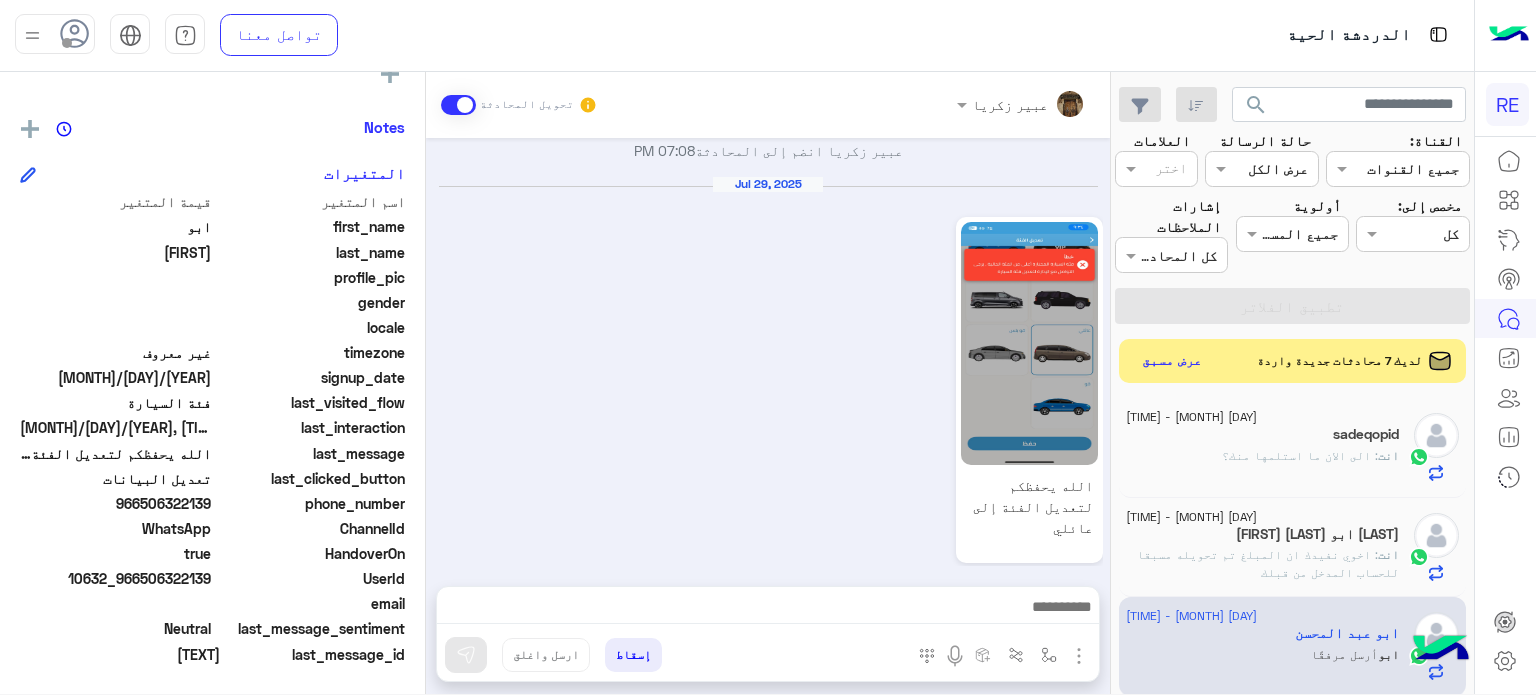 drag, startPoint x: 213, startPoint y: 575, endPoint x: 144, endPoint y: 581, distance: 69.260376 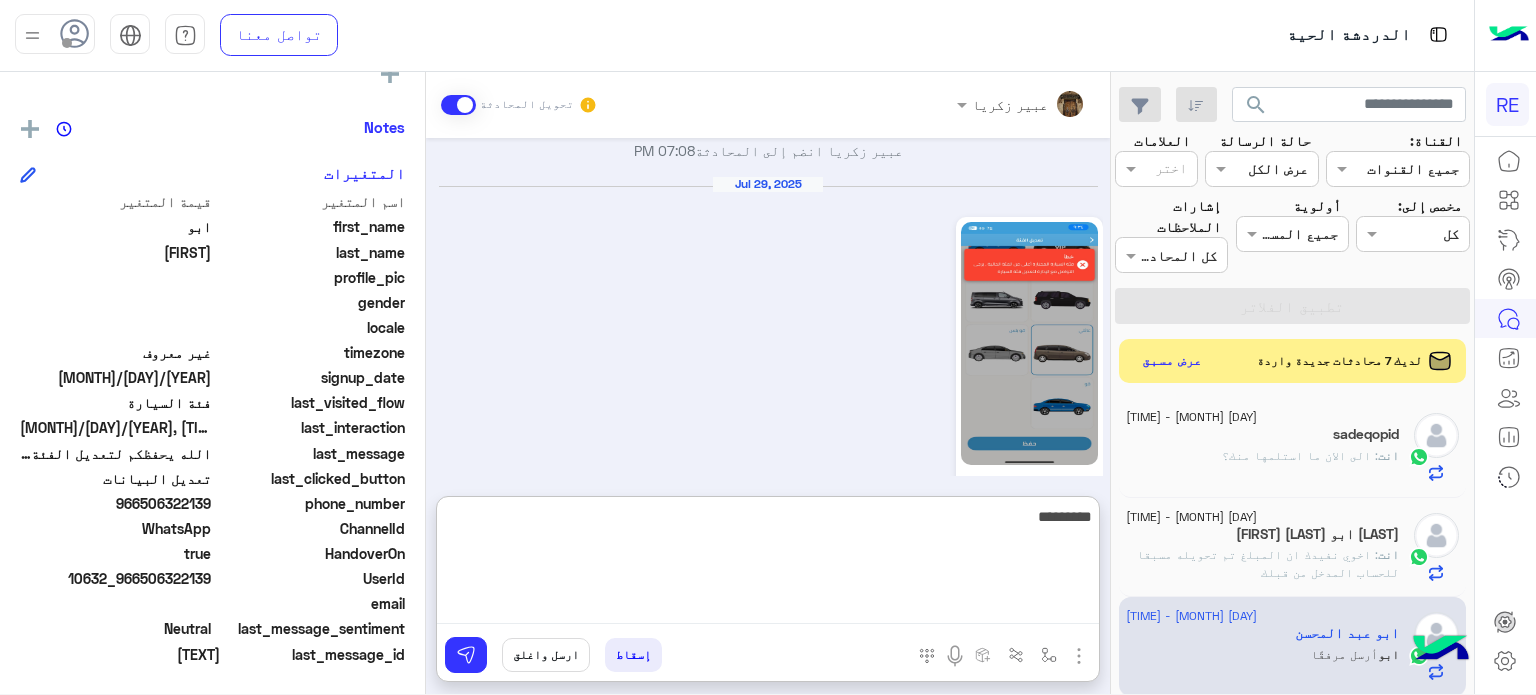 type on "**********" 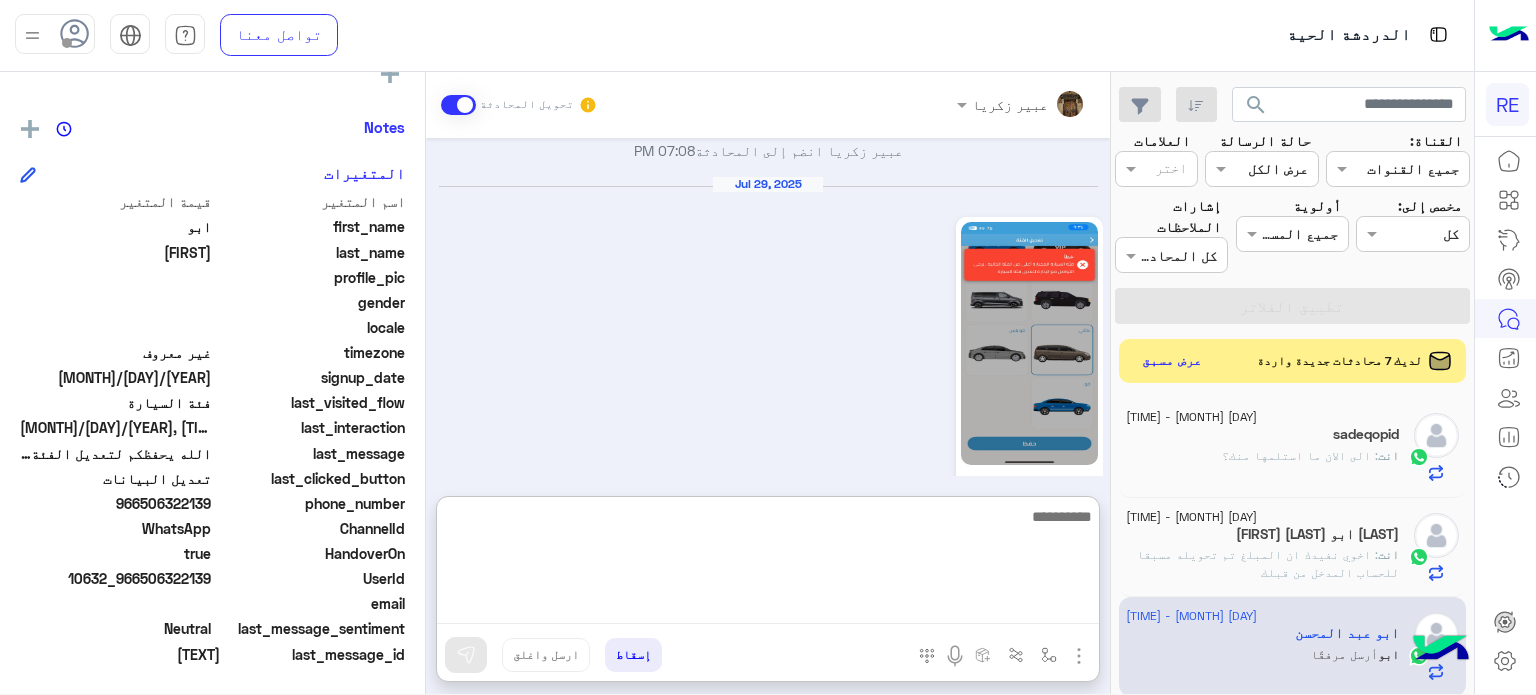 scroll, scrollTop: 892, scrollLeft: 0, axis: vertical 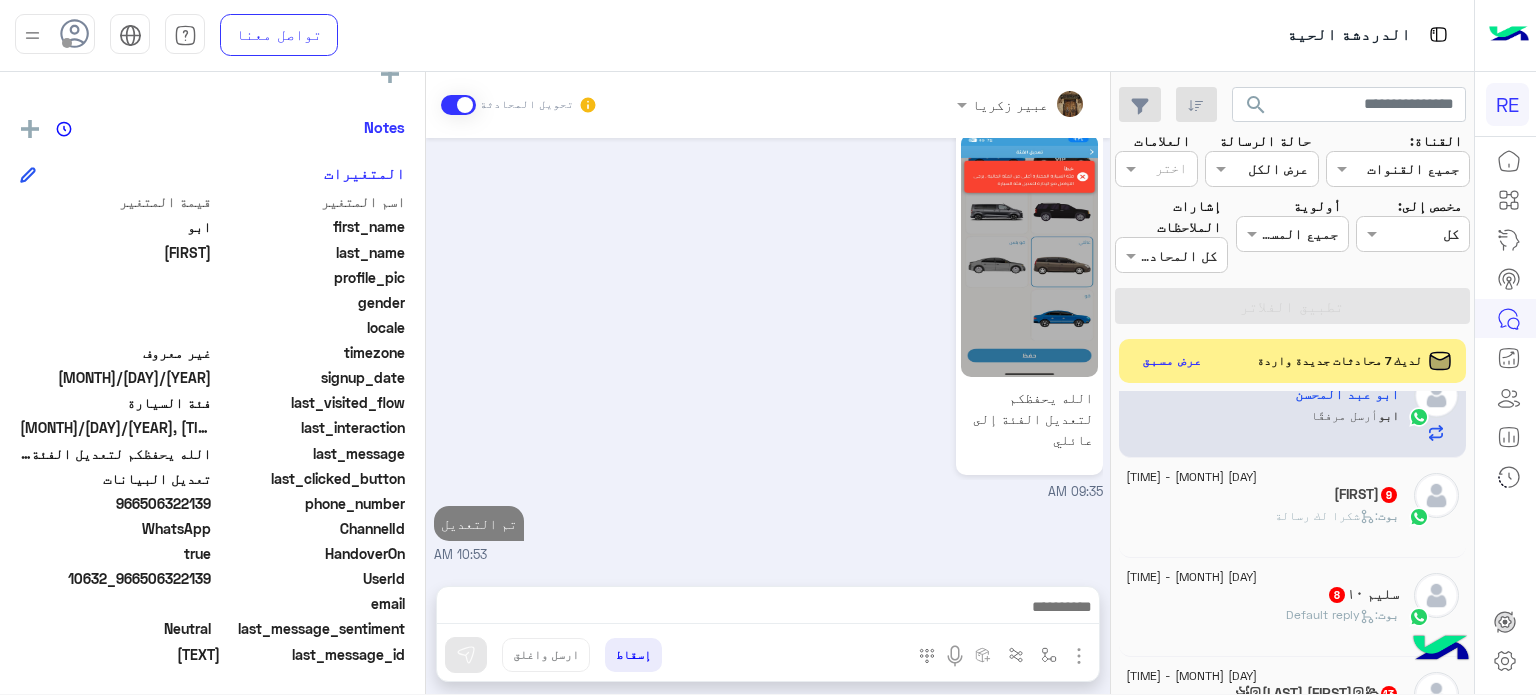 click on "[FIRST]  [NUMBER]" 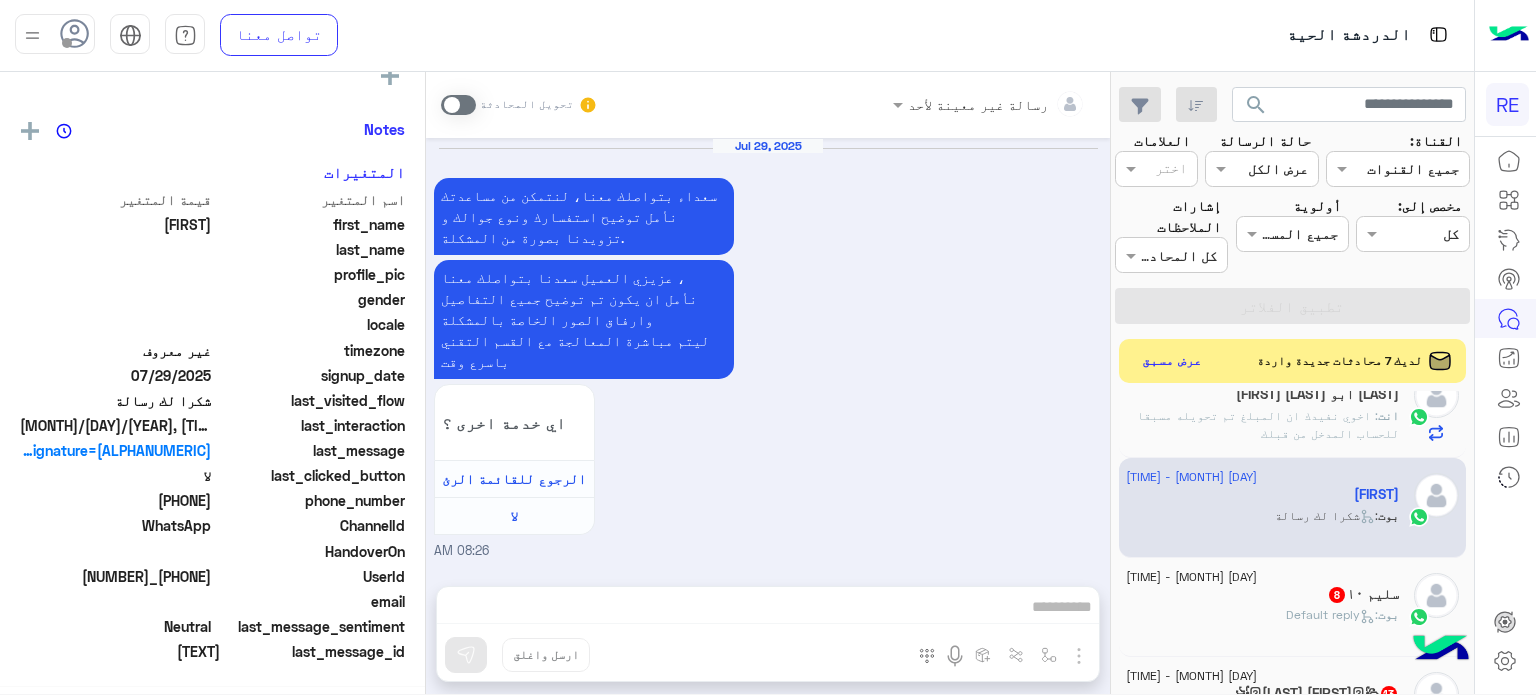 scroll, scrollTop: 376, scrollLeft: 0, axis: vertical 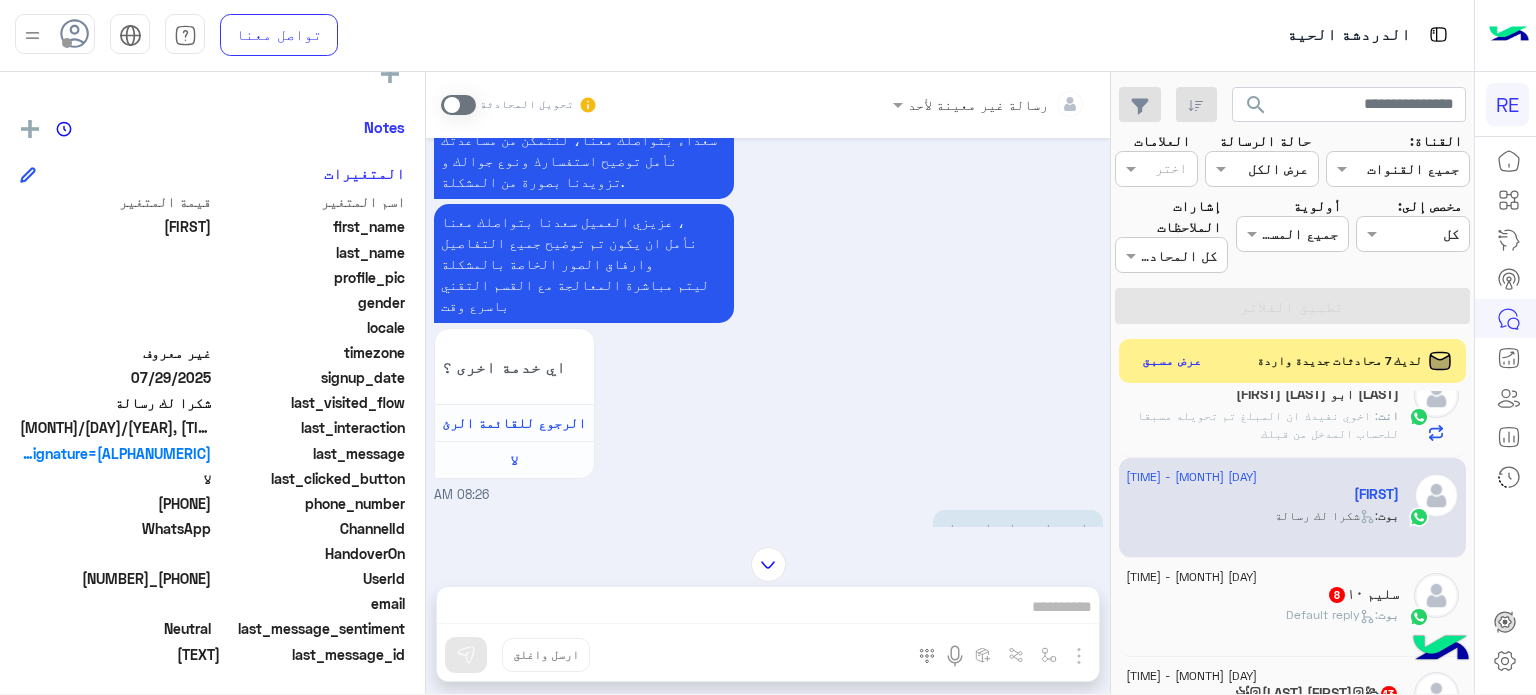 click on "8" 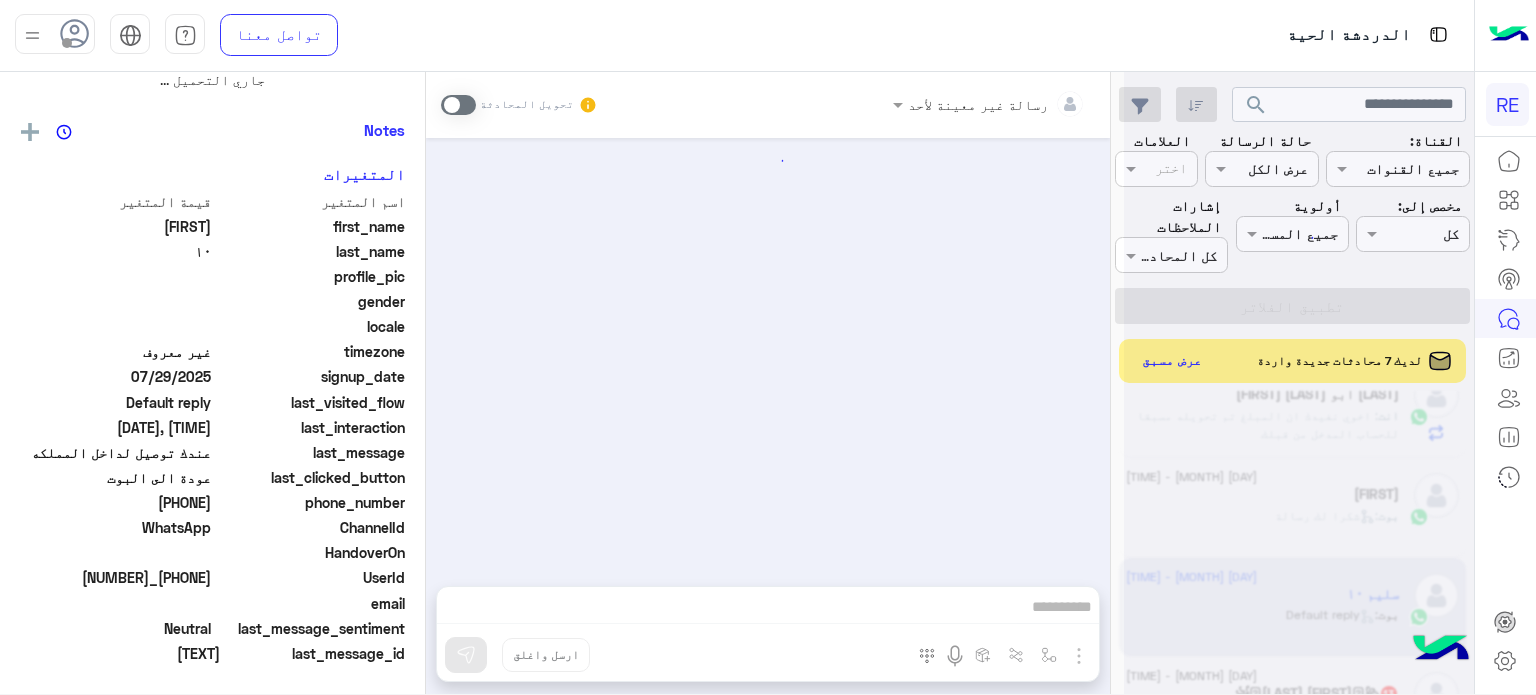 scroll, scrollTop: 376, scrollLeft: 0, axis: vertical 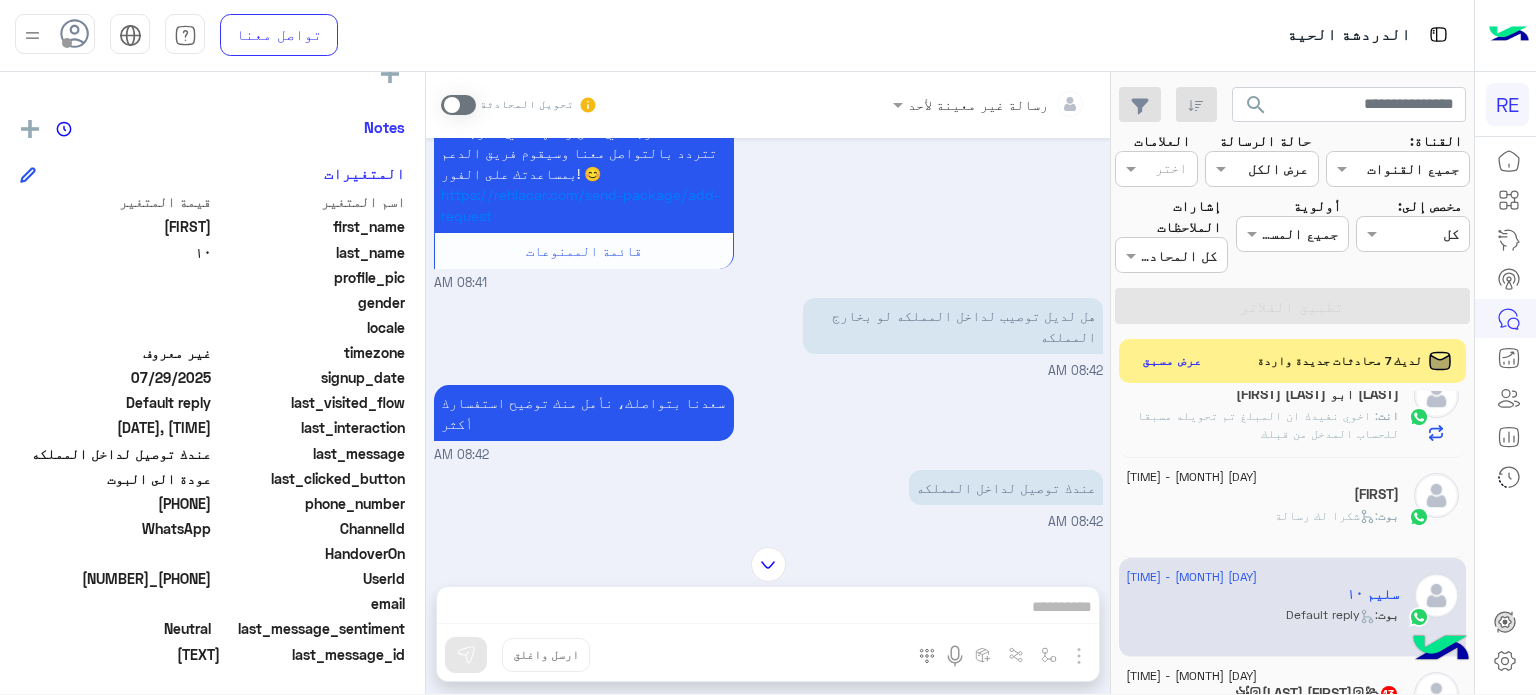 click at bounding box center (458, 105) 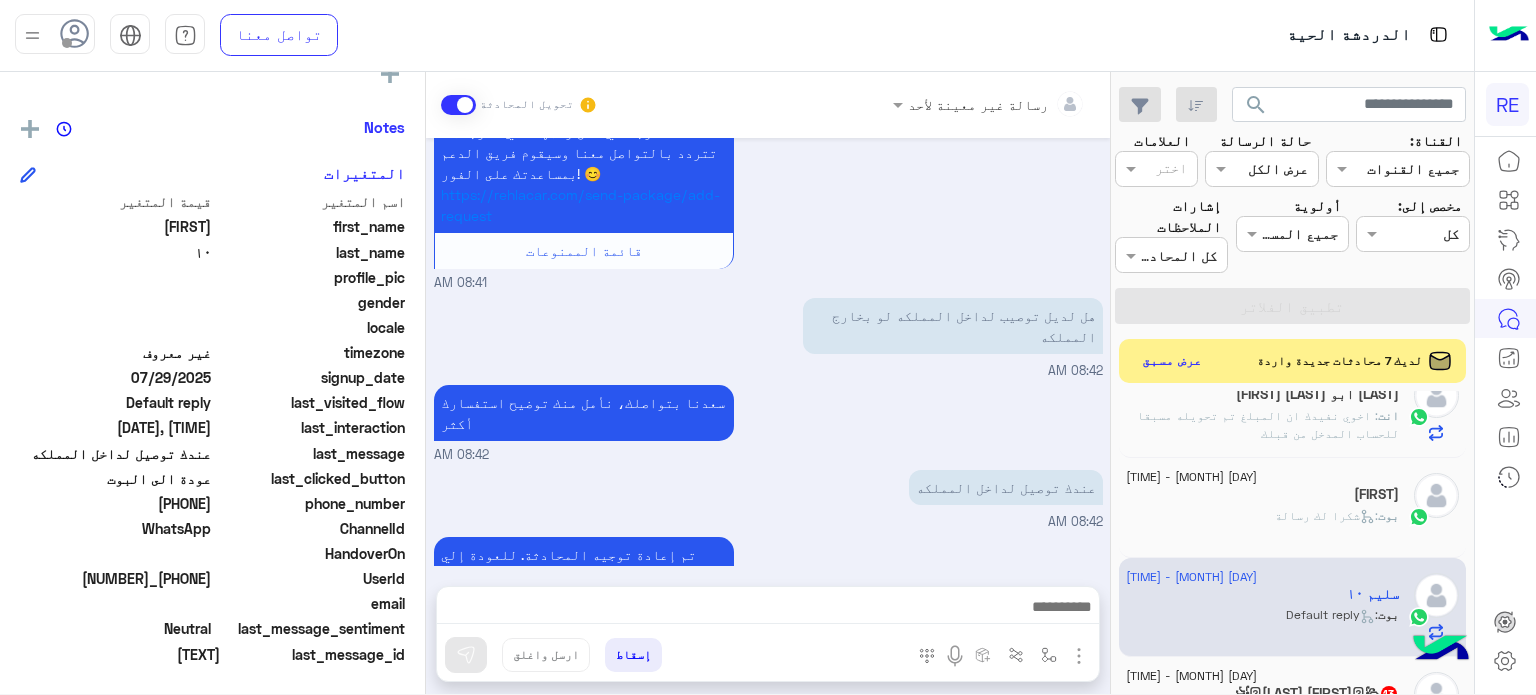scroll, scrollTop: 895, scrollLeft: 0, axis: vertical 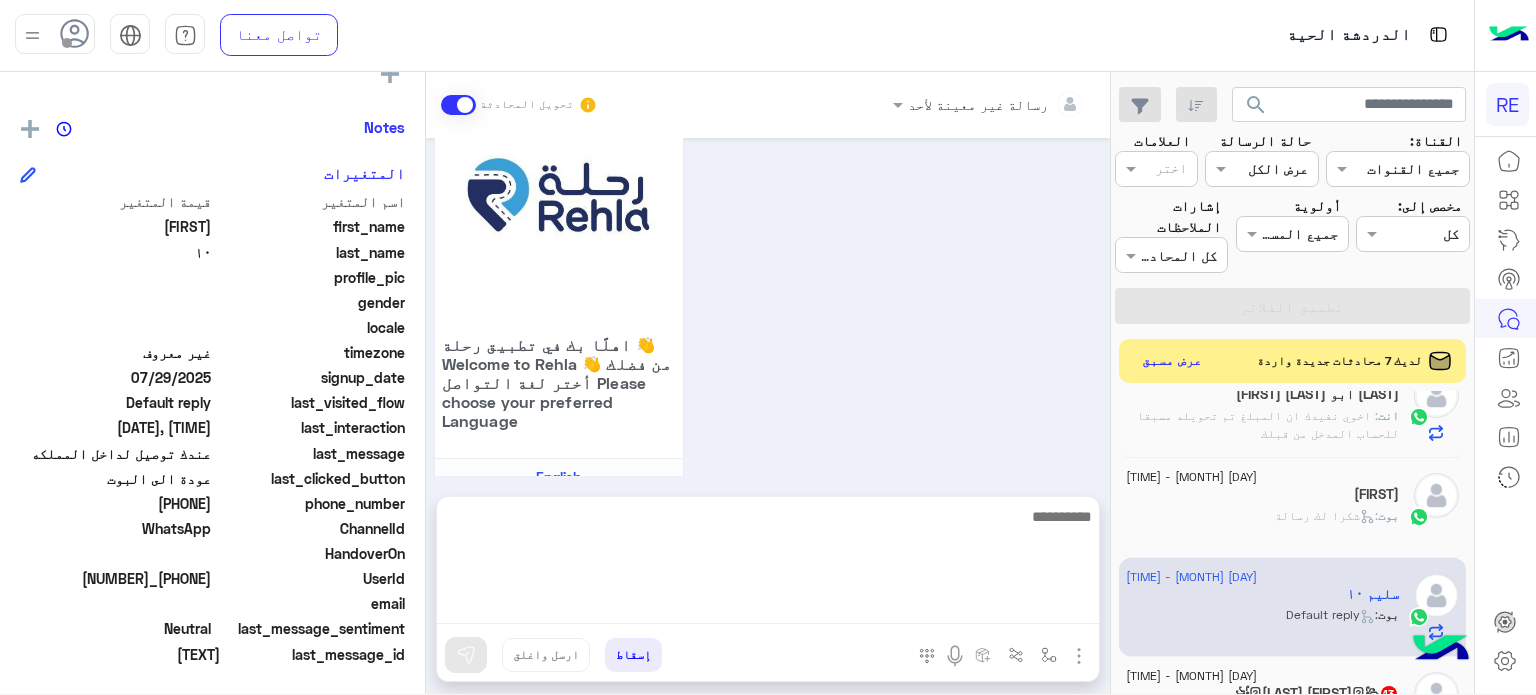click at bounding box center [768, 564] 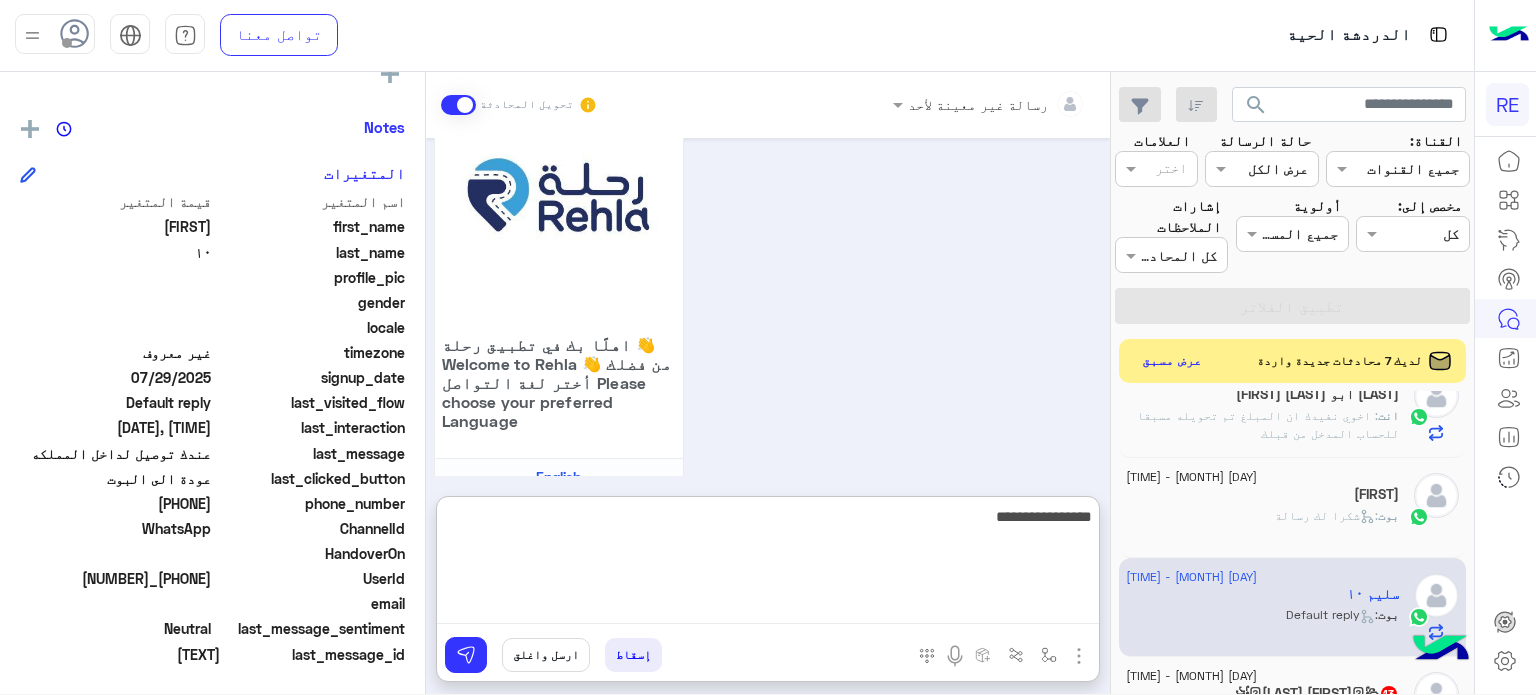 type on "**********" 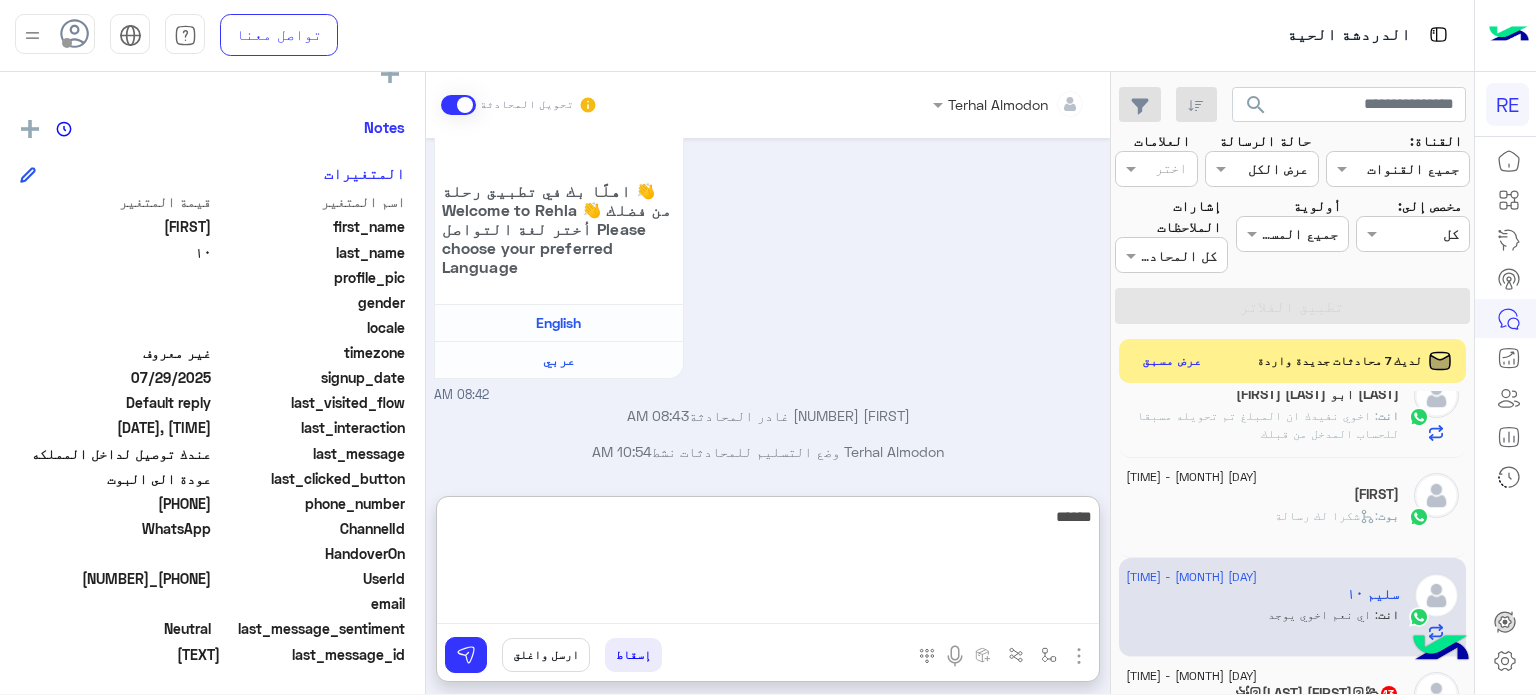 scroll, scrollTop: 1085, scrollLeft: 0, axis: vertical 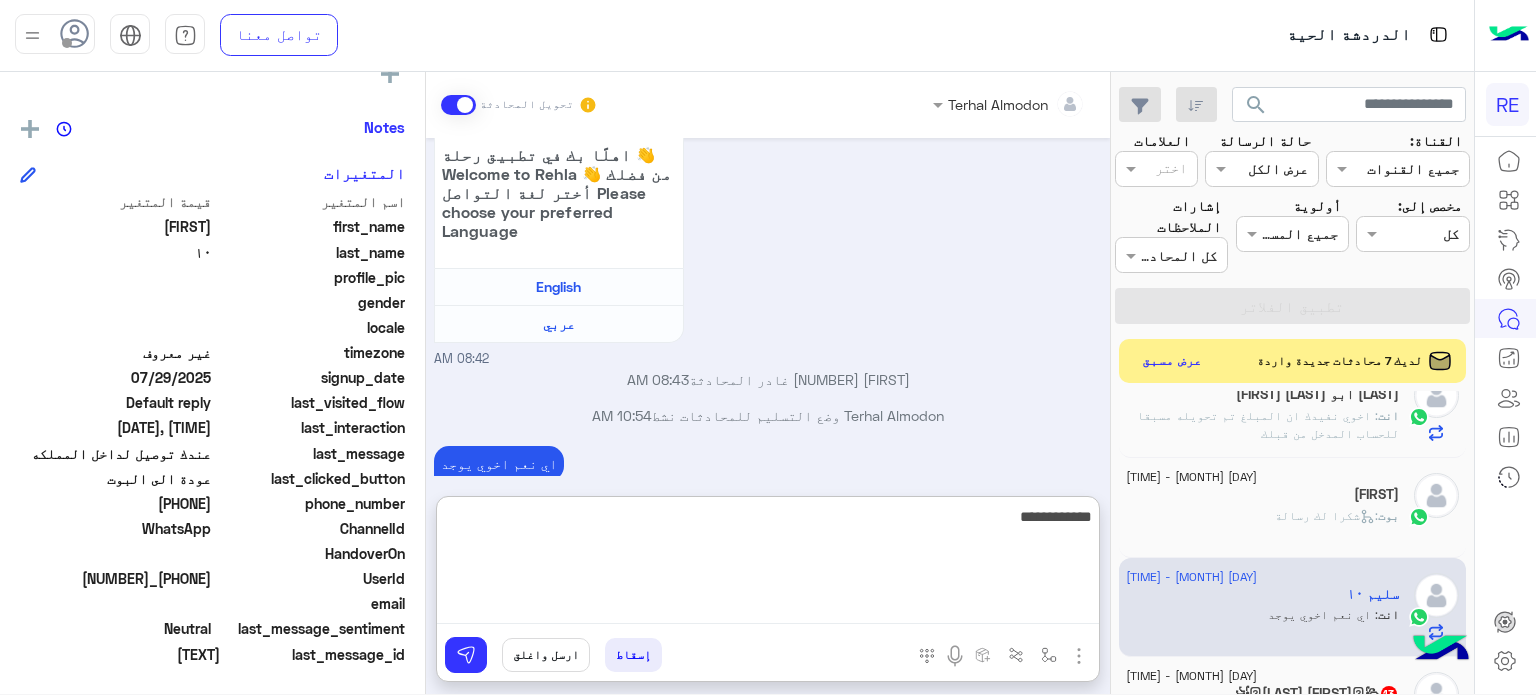type on "**********" 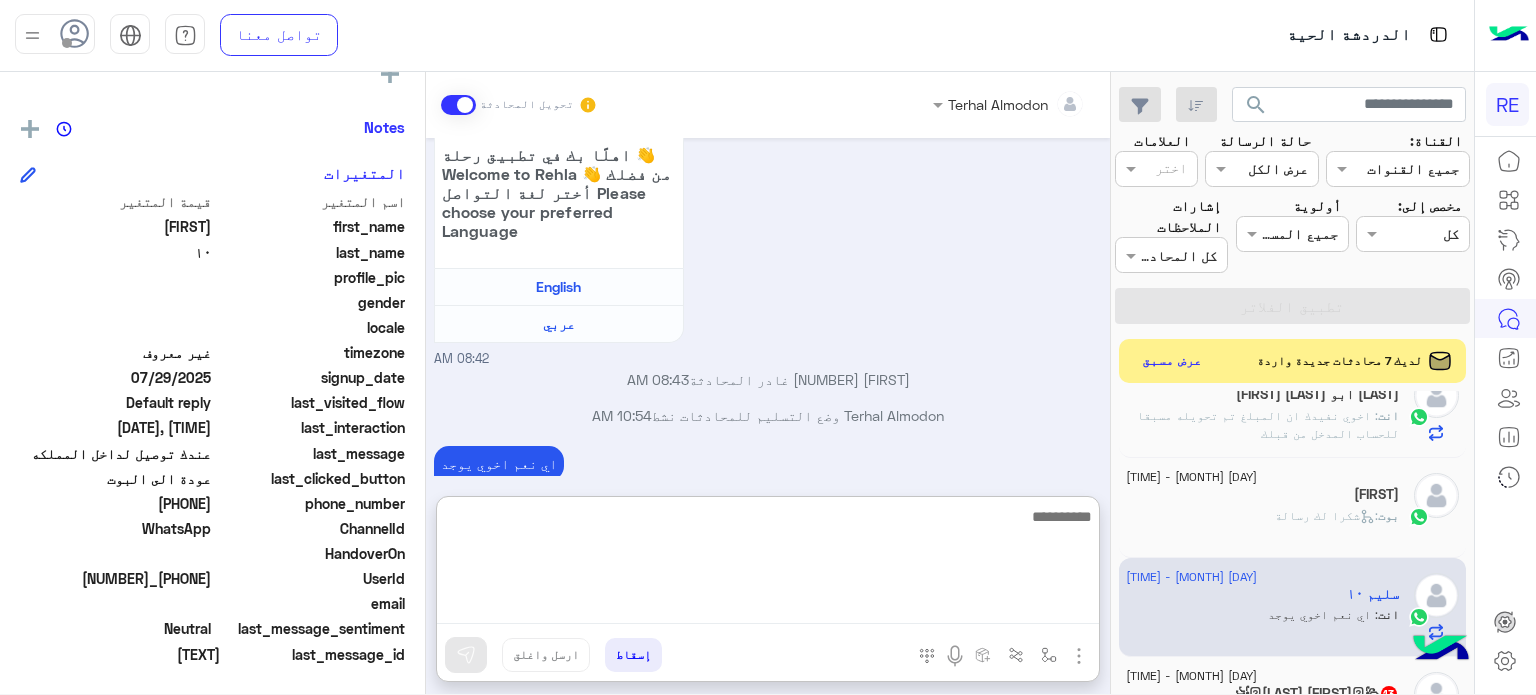scroll, scrollTop: 1149, scrollLeft: 0, axis: vertical 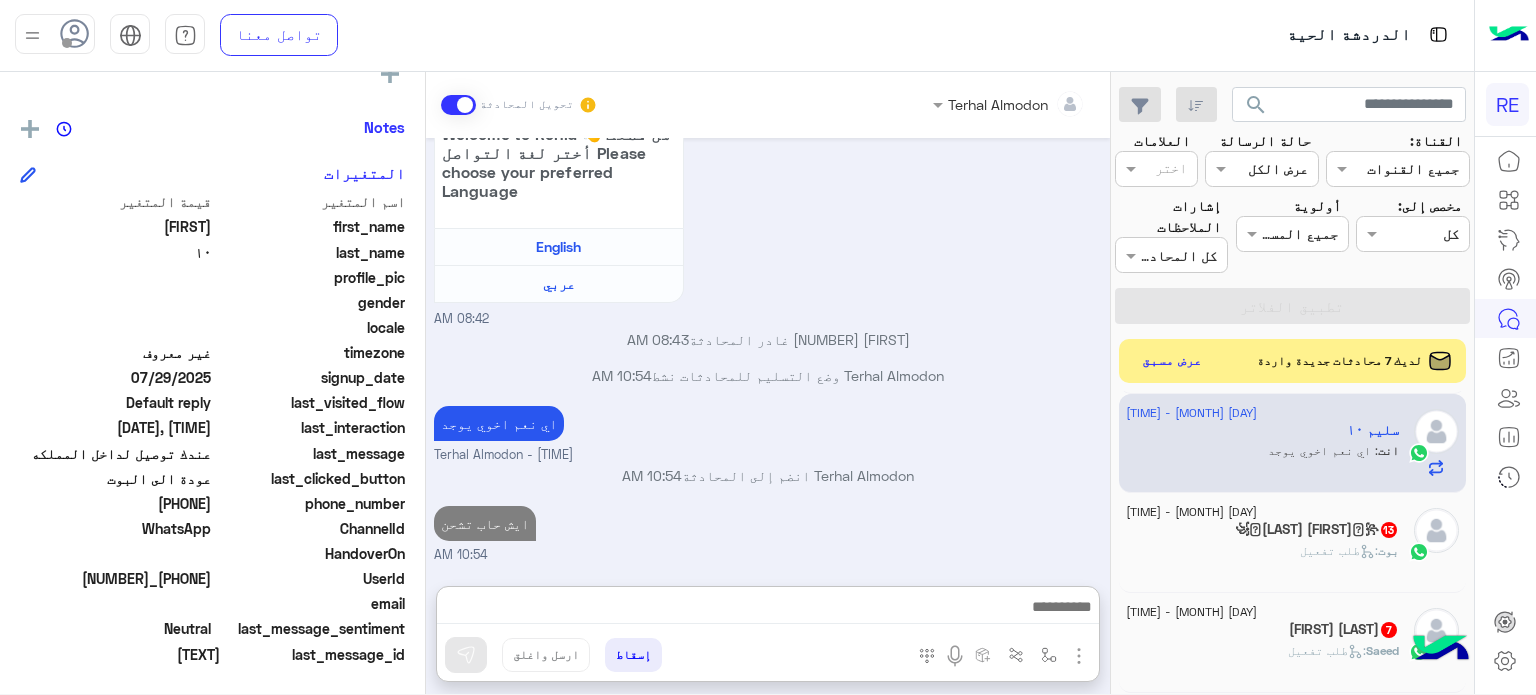 click on "꧁𓊈[FIRST] [LAST]𓊉꧂ [NUMBER]" 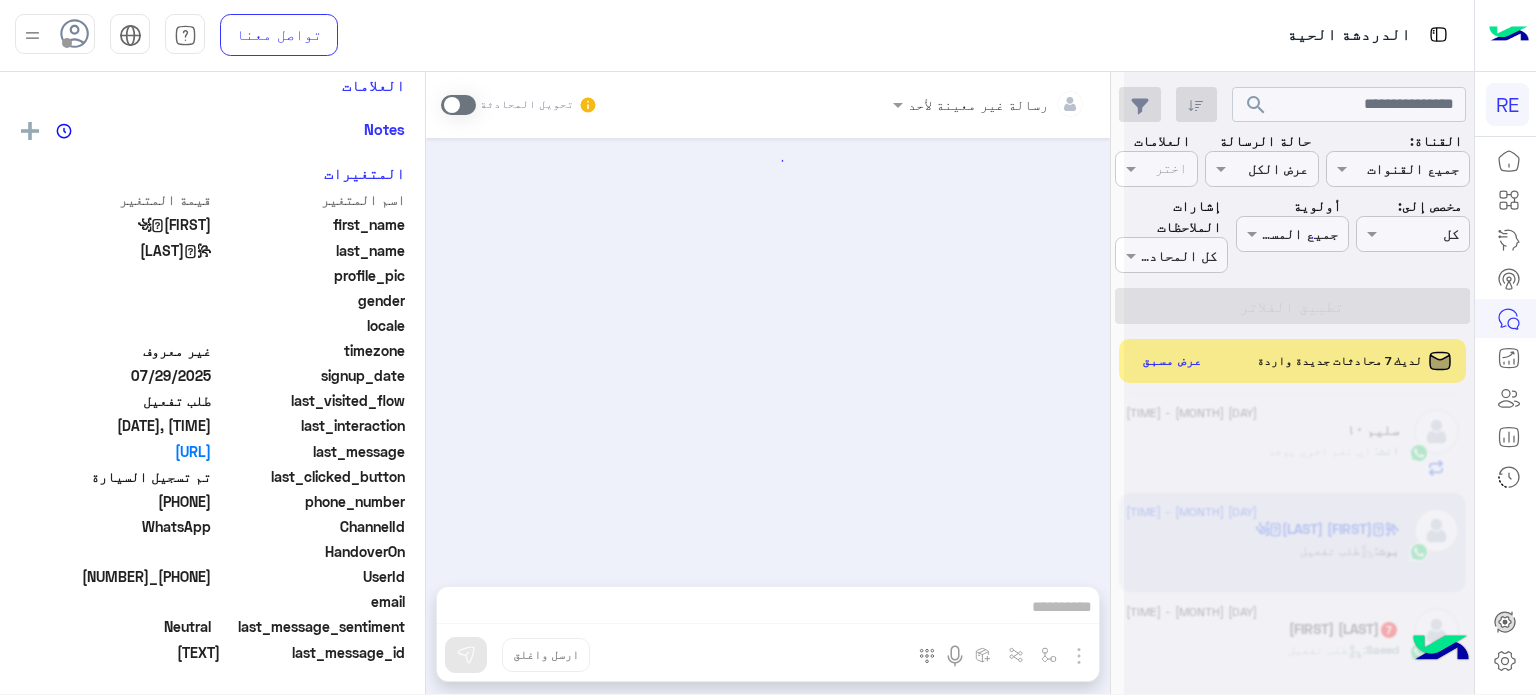 scroll, scrollTop: 337, scrollLeft: 0, axis: vertical 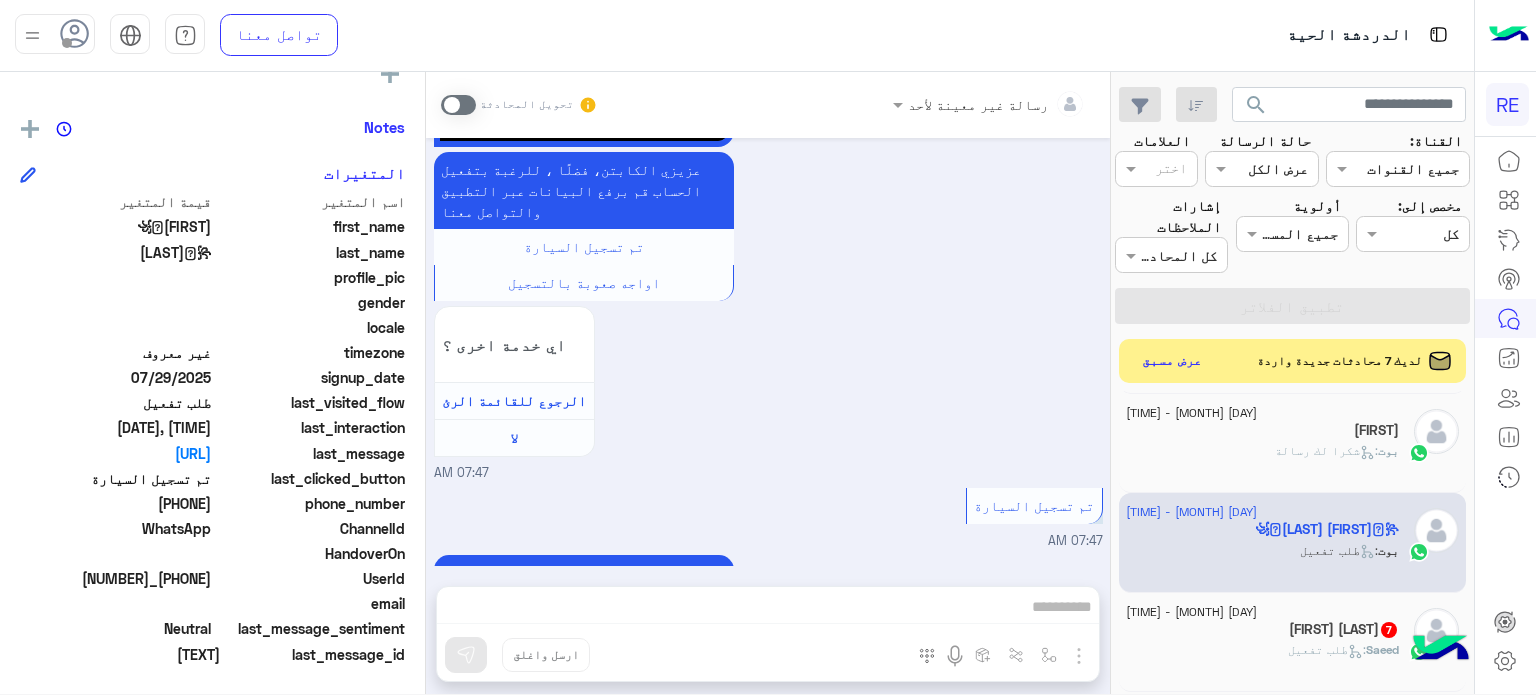 drag, startPoint x: 216, startPoint y: 577, endPoint x: 196, endPoint y: 577, distance: 20 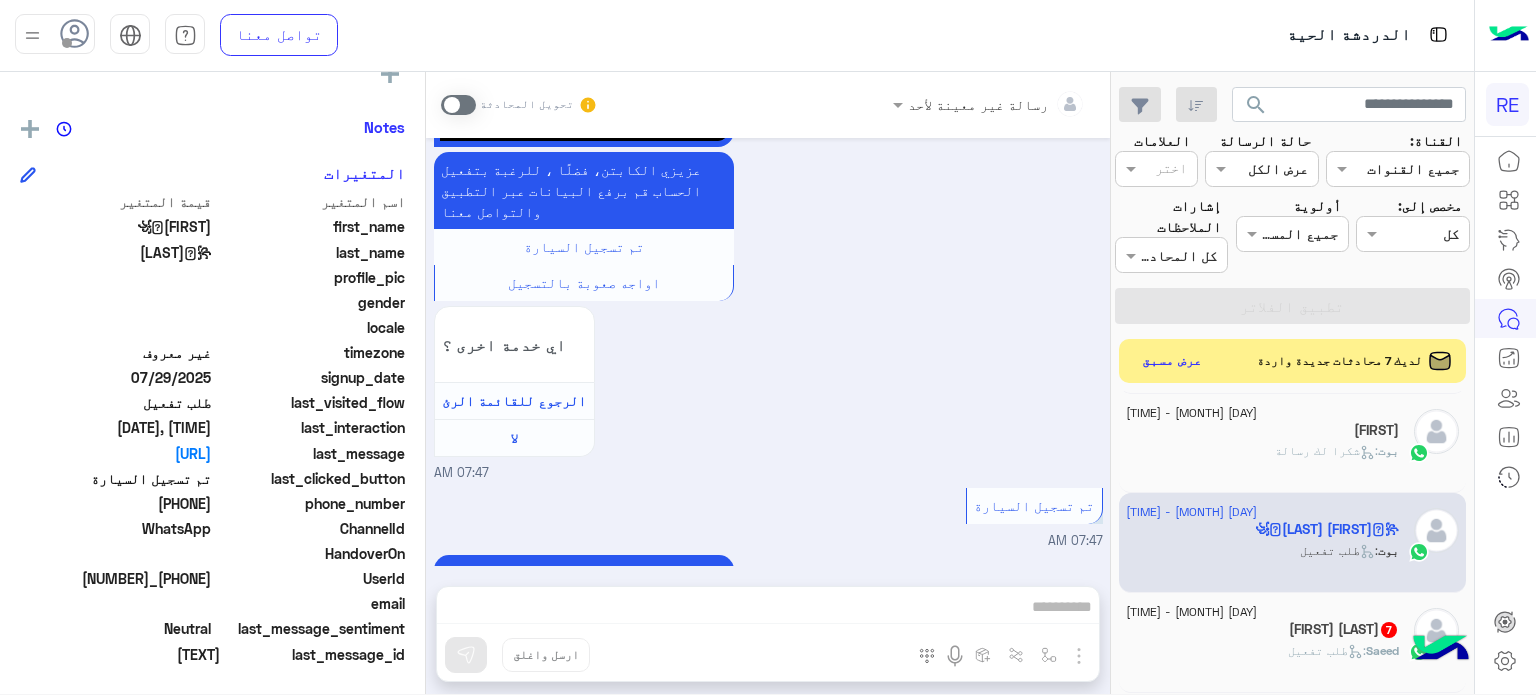 scroll, scrollTop: 404, scrollLeft: 0, axis: vertical 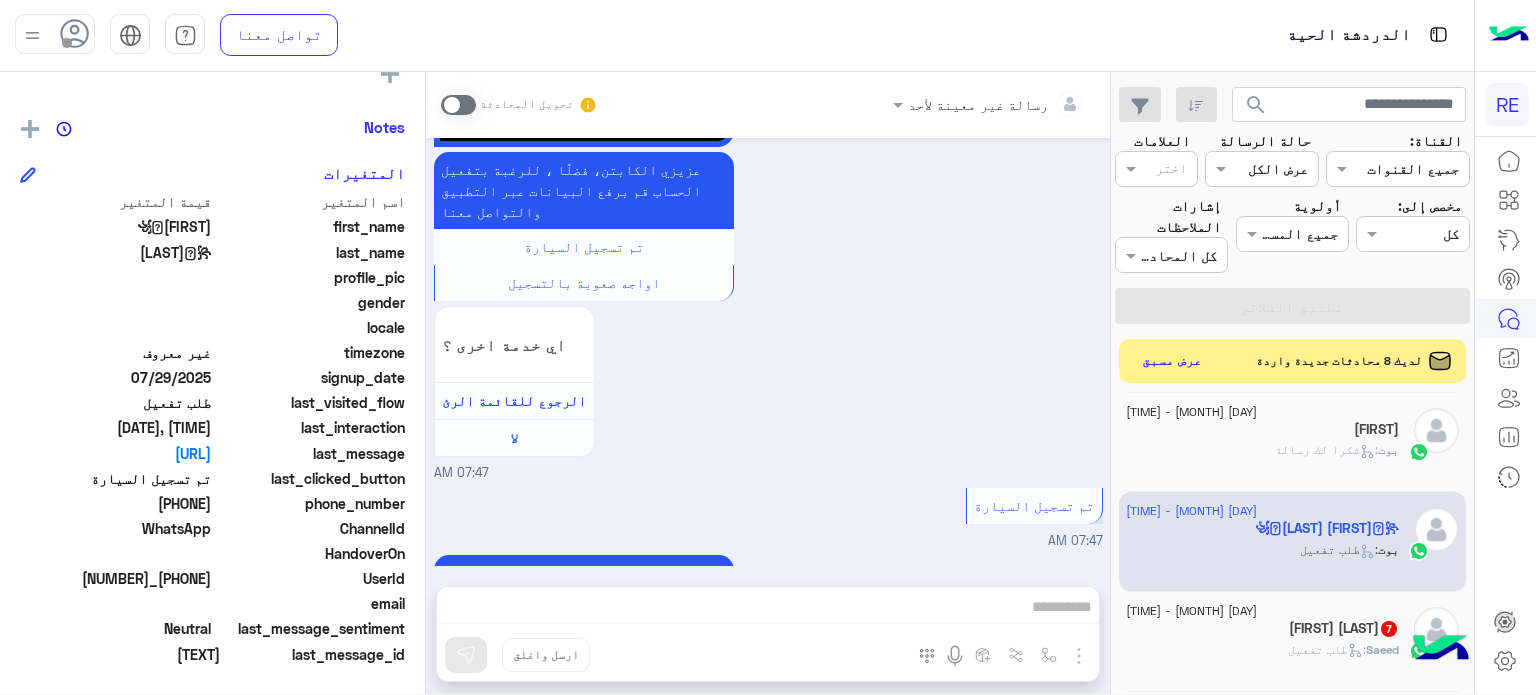 click on "رسالة غير معينة لأحد تحويل المحادثة     [MONTH] [DAY], [YEAR]   سرا المطار    [TIME]  تطبيق رحلة يعمل حاليا بسرا المطار بكل من جدة والمدينة المنورة والطائف وكذلك في محطات قطار الحرمين في مكة المكرمة والمدينة المنورة وجدة. لحجز دور بالسرا ينبغى ان يكون حسابك مفعل بالتطبيق ونأمل منك اتباع التعليمات التالية بالنسبة للسرا : ١- التأكد من وضع التطبيق على متاح  ٢- التواجد بمنطقة السرا عند مواقف اوبر وكريم  ٣- التأكد من تفعيل الموقع (GPS) ووضعه على خيار دئماً  ٤- فتح التطبيق خلال ١٥ دقيقة او عند وصول اشعار التنبيه  ملاحظة:  - الضغط على زر تحديث باستمرار يؤدي الى خروجك اي خدمة اخرى ؟  لا     [TIME]" at bounding box center (768, 387) 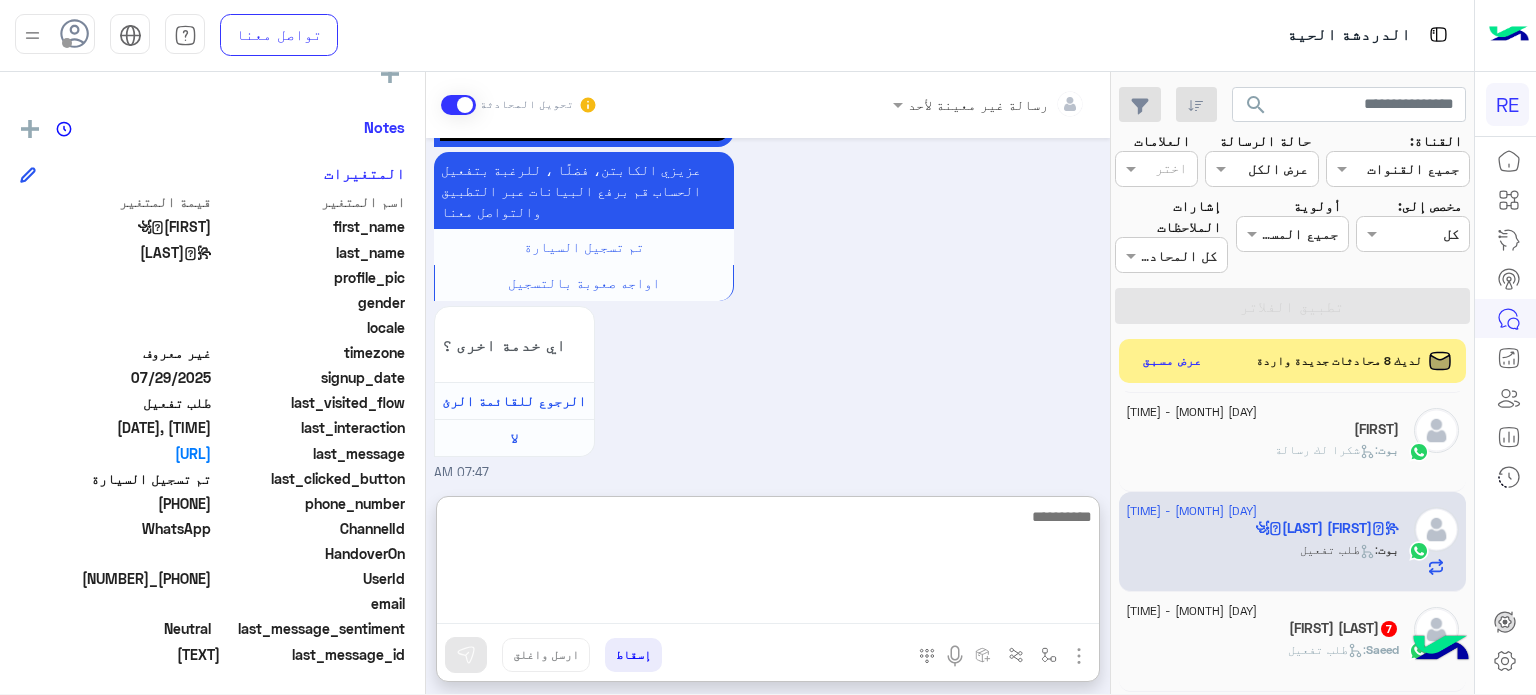click at bounding box center (768, 564) 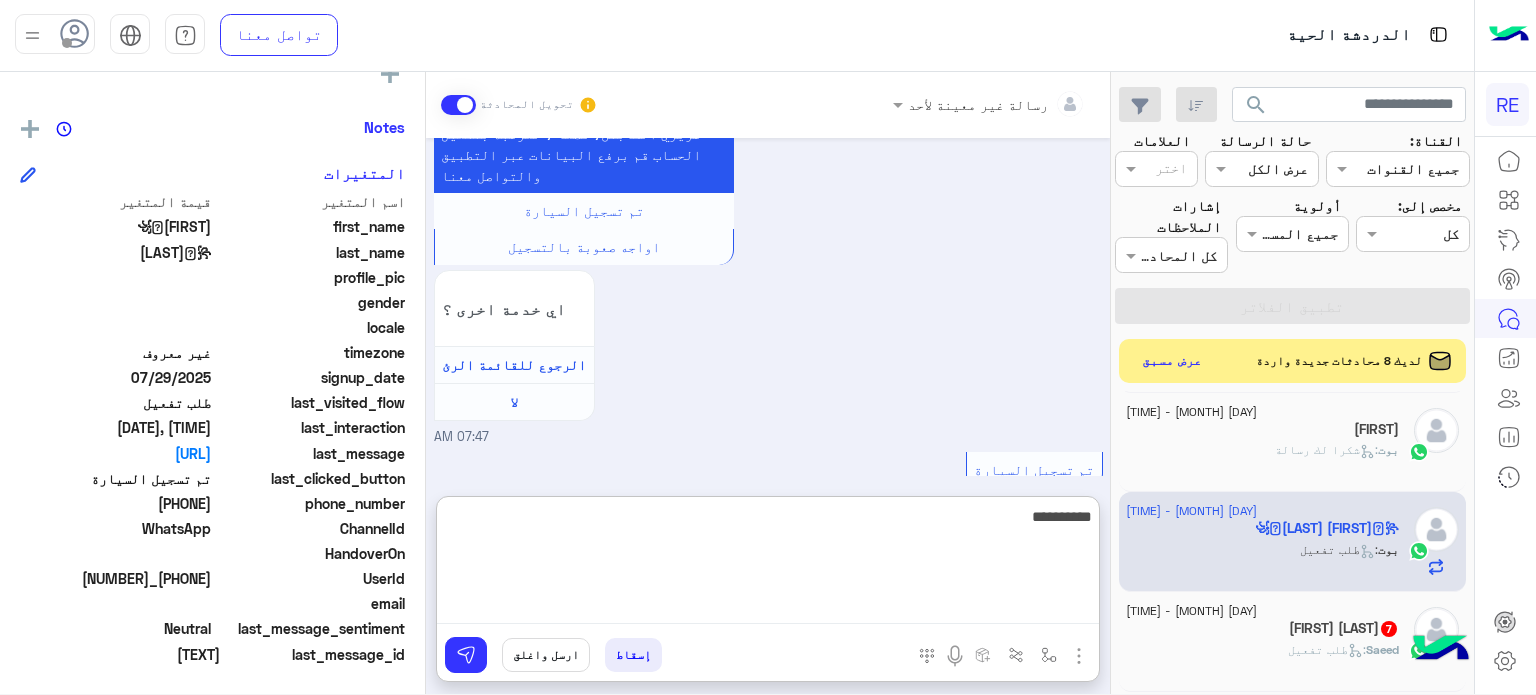 type on "**********" 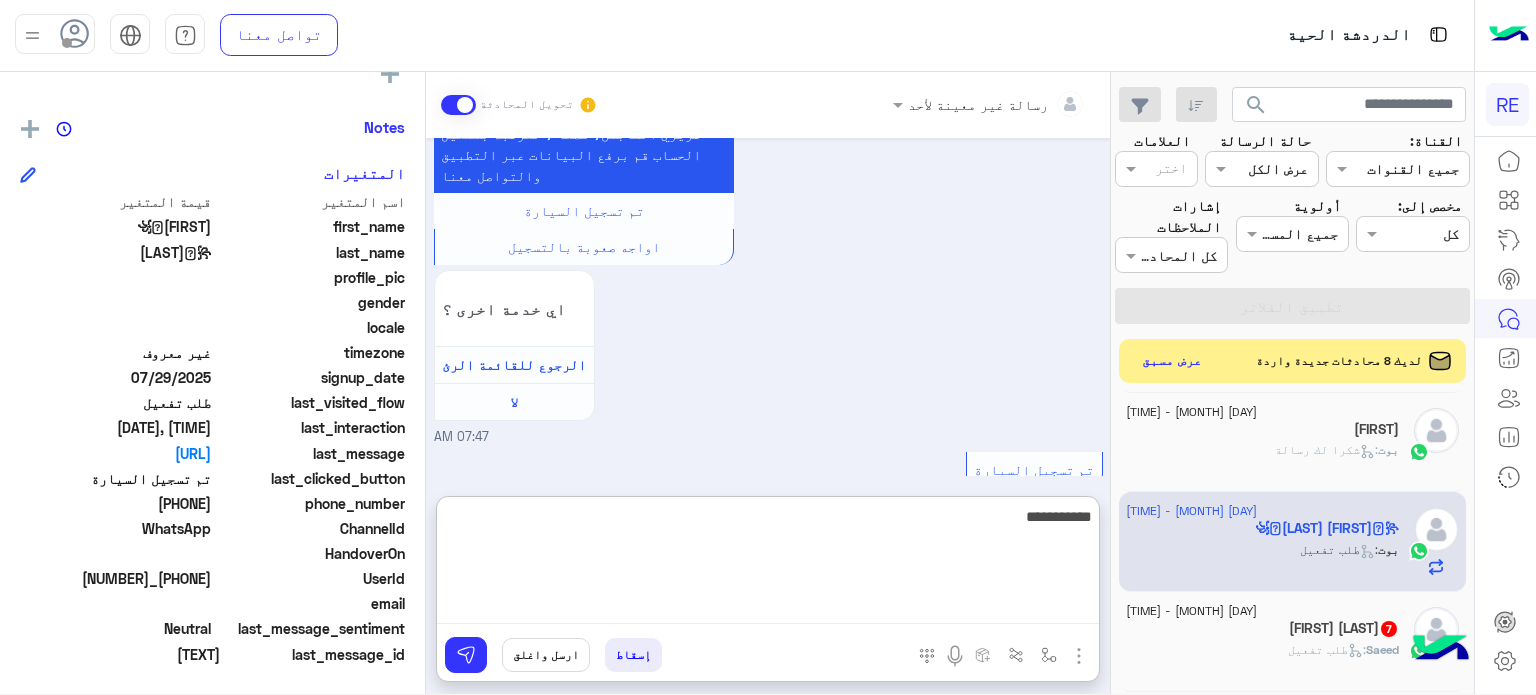 type 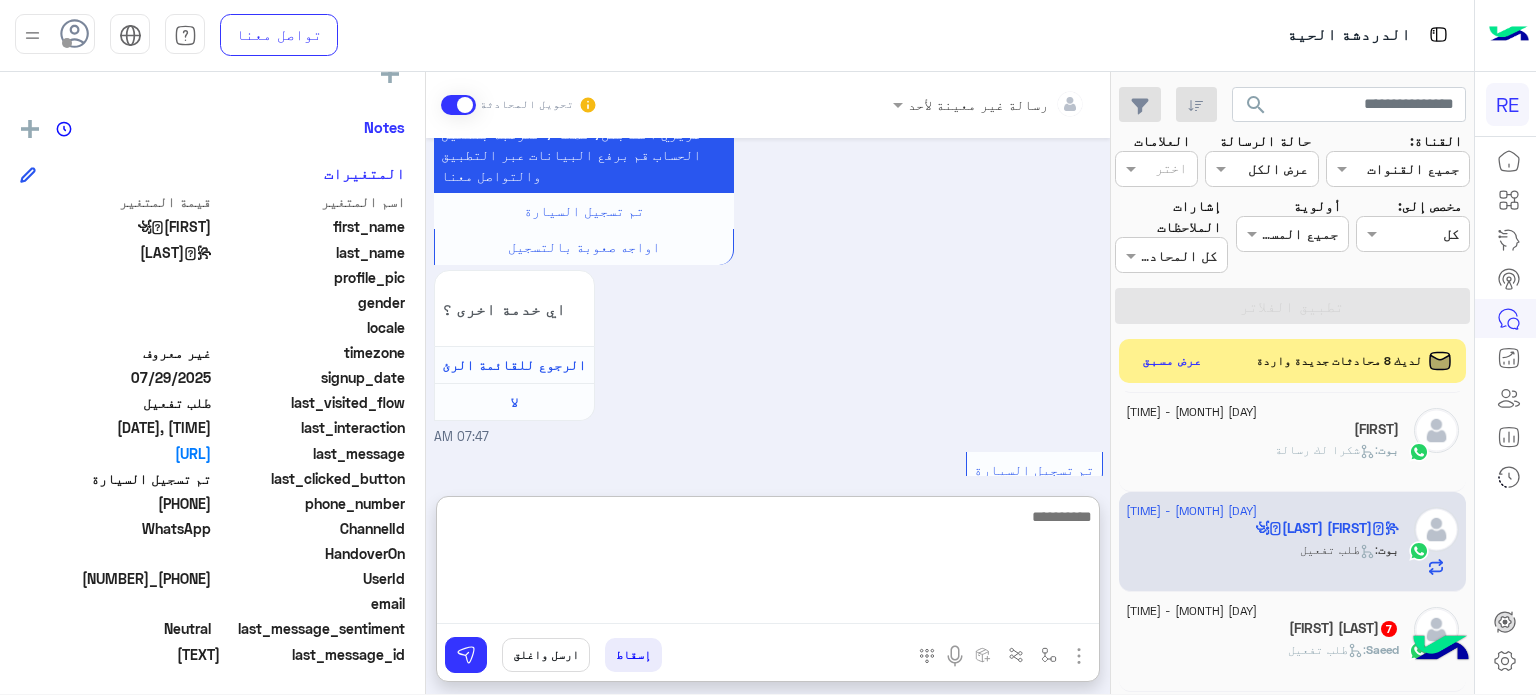 scroll, scrollTop: 2302, scrollLeft: 0, axis: vertical 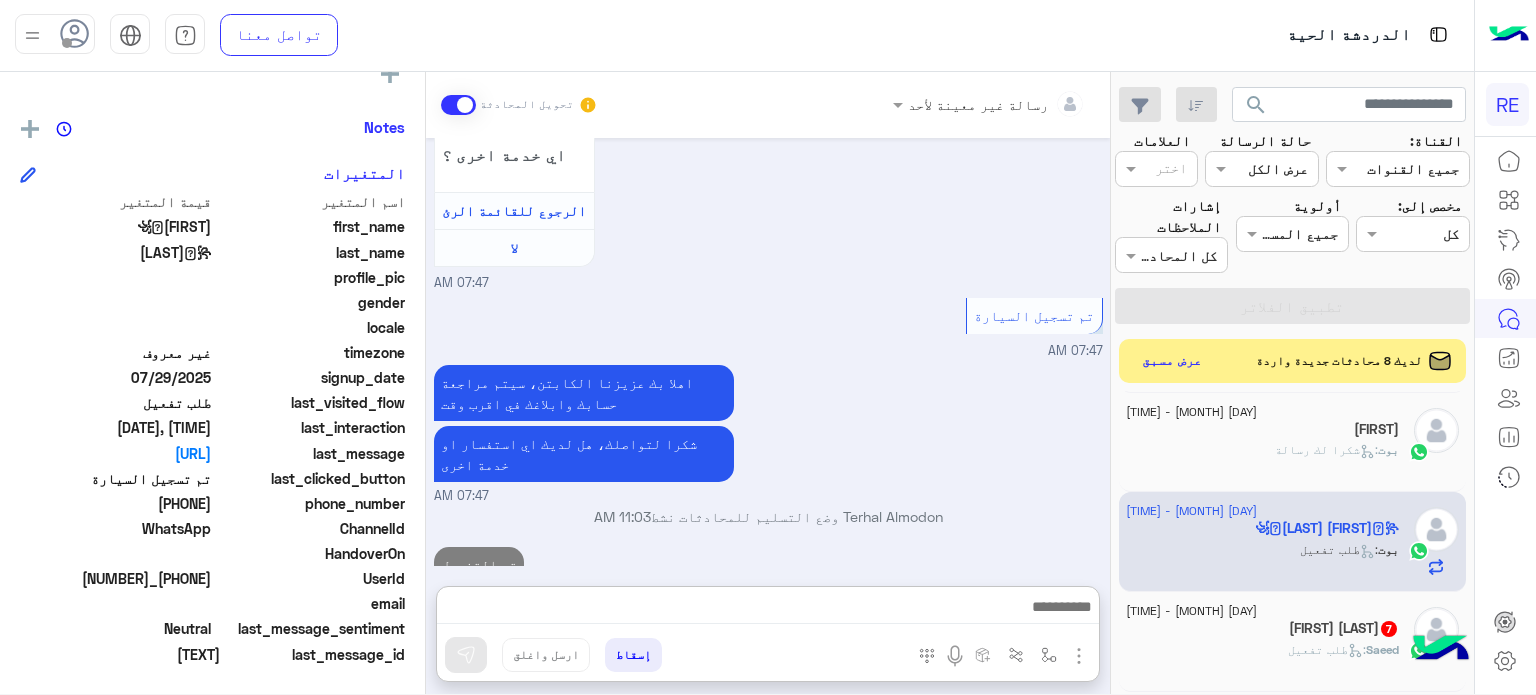 click on "[FIRST] bin [LAST] [NUMBER]" 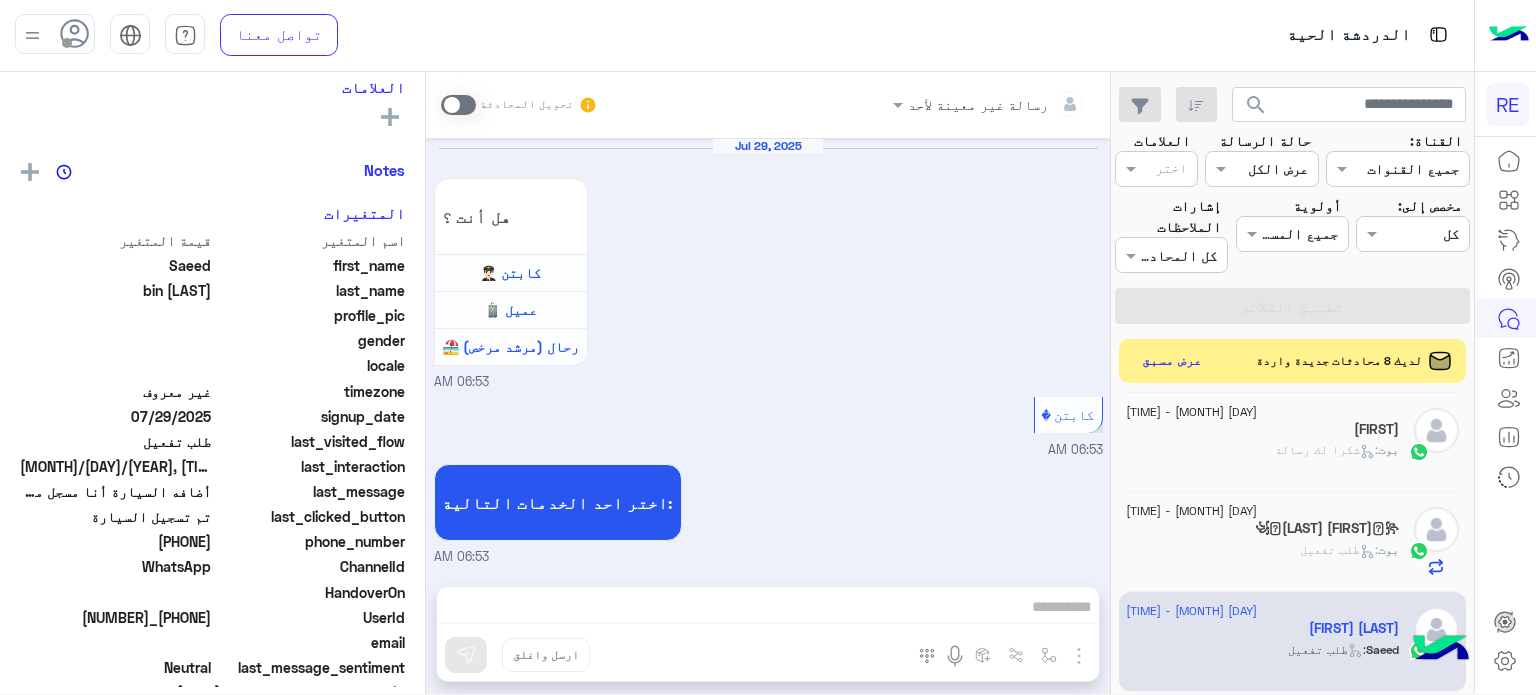 scroll, scrollTop: 376, scrollLeft: 0, axis: vertical 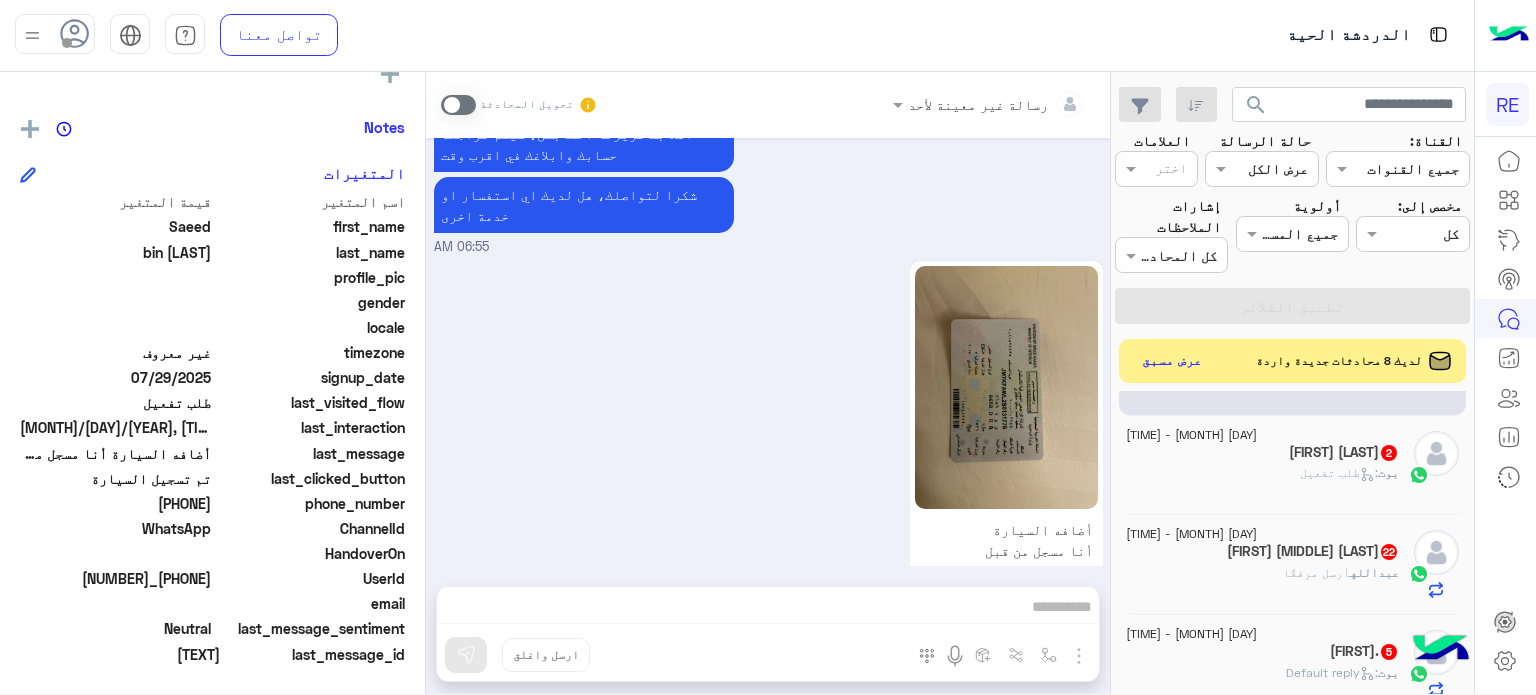 click on "[DAY] [MONTH] - [TIME] [FIRST] [LAST]  [NUMBER] بوت :   طلب تفعيل" 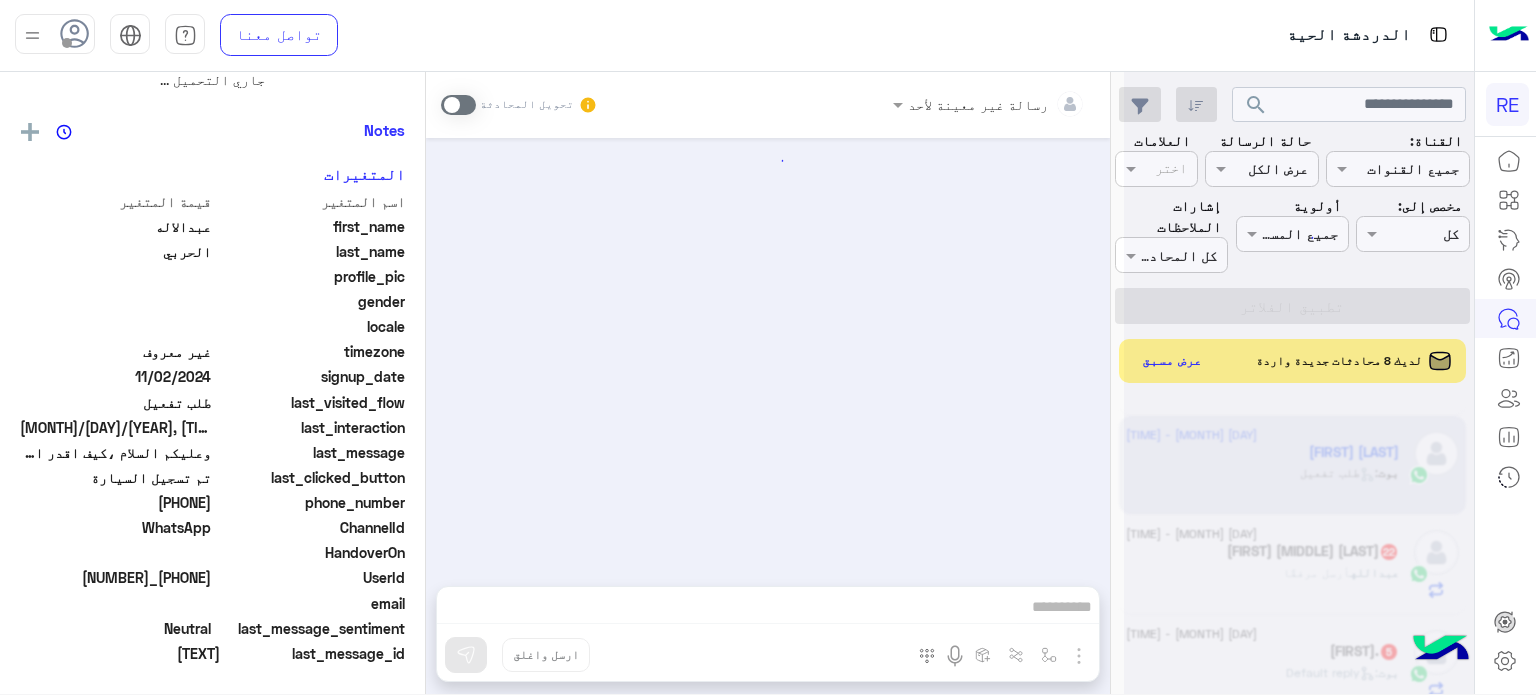 scroll, scrollTop: 376, scrollLeft: 0, axis: vertical 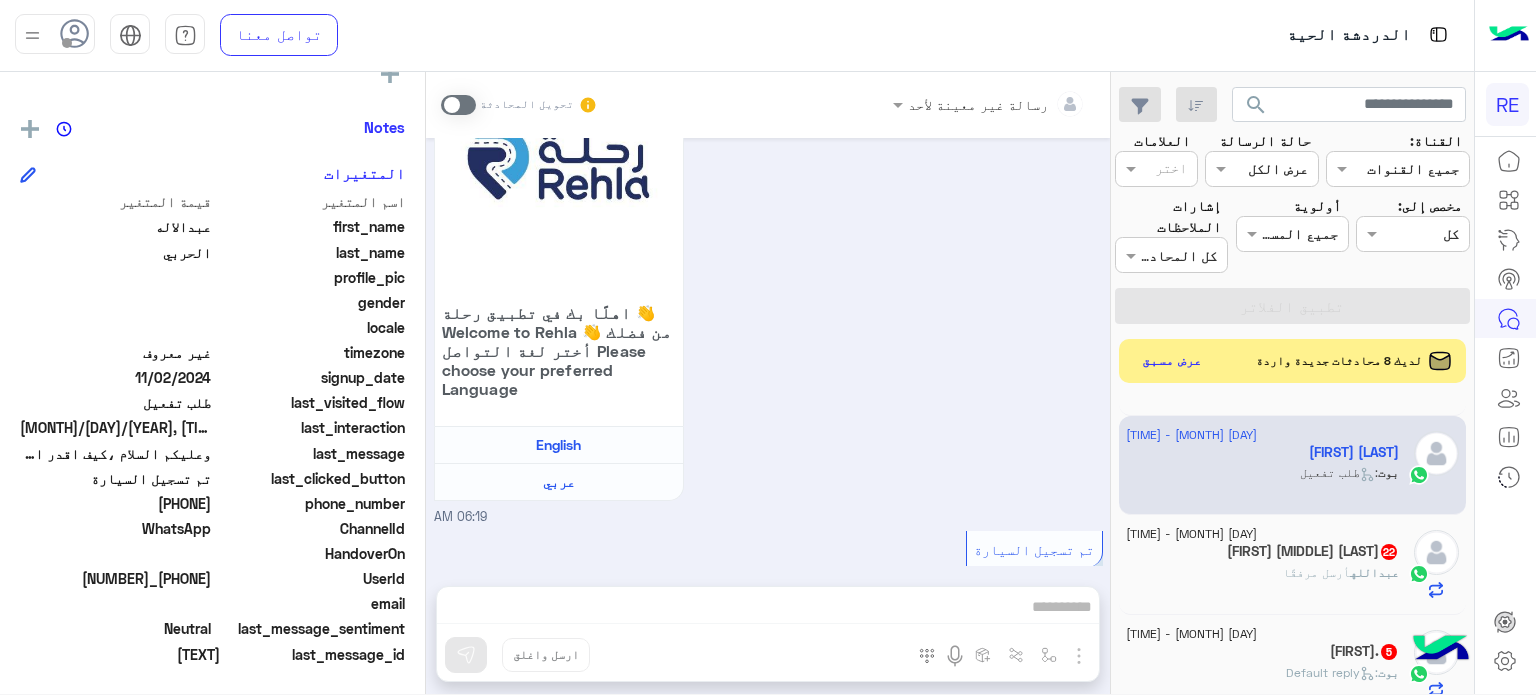 drag, startPoint x: 215, startPoint y: 575, endPoint x: 142, endPoint y: 575, distance: 73 